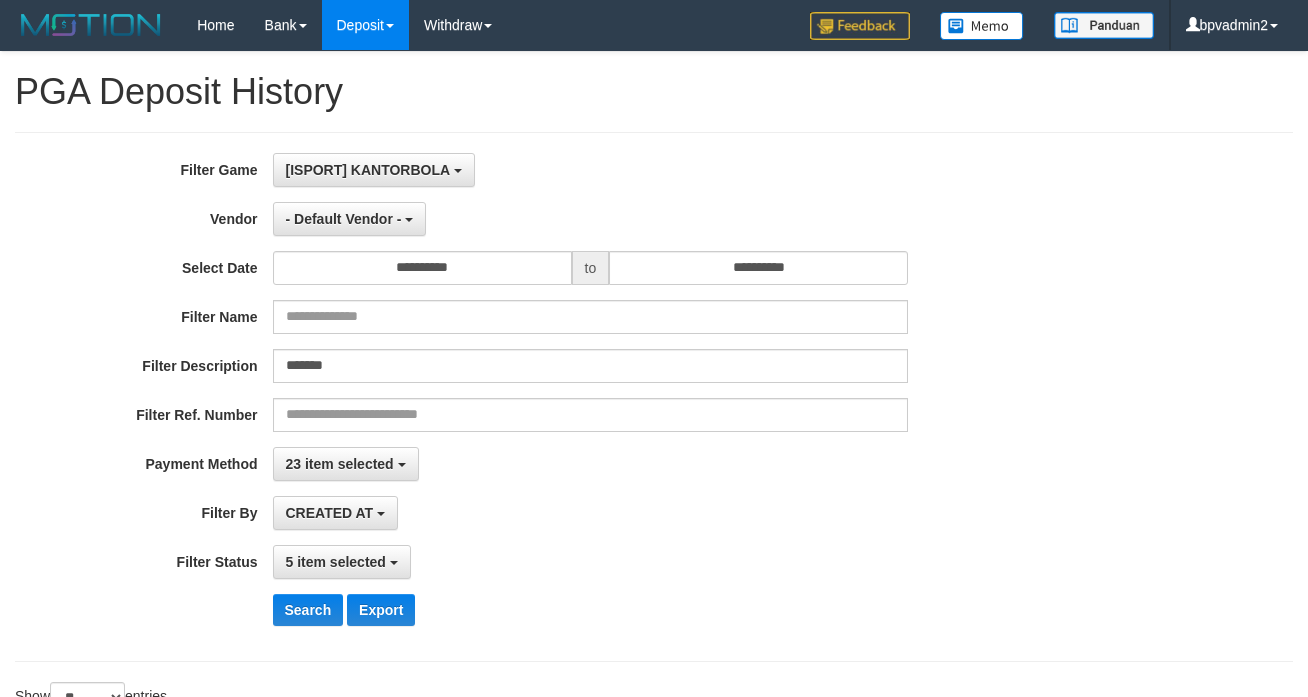 select on "*" 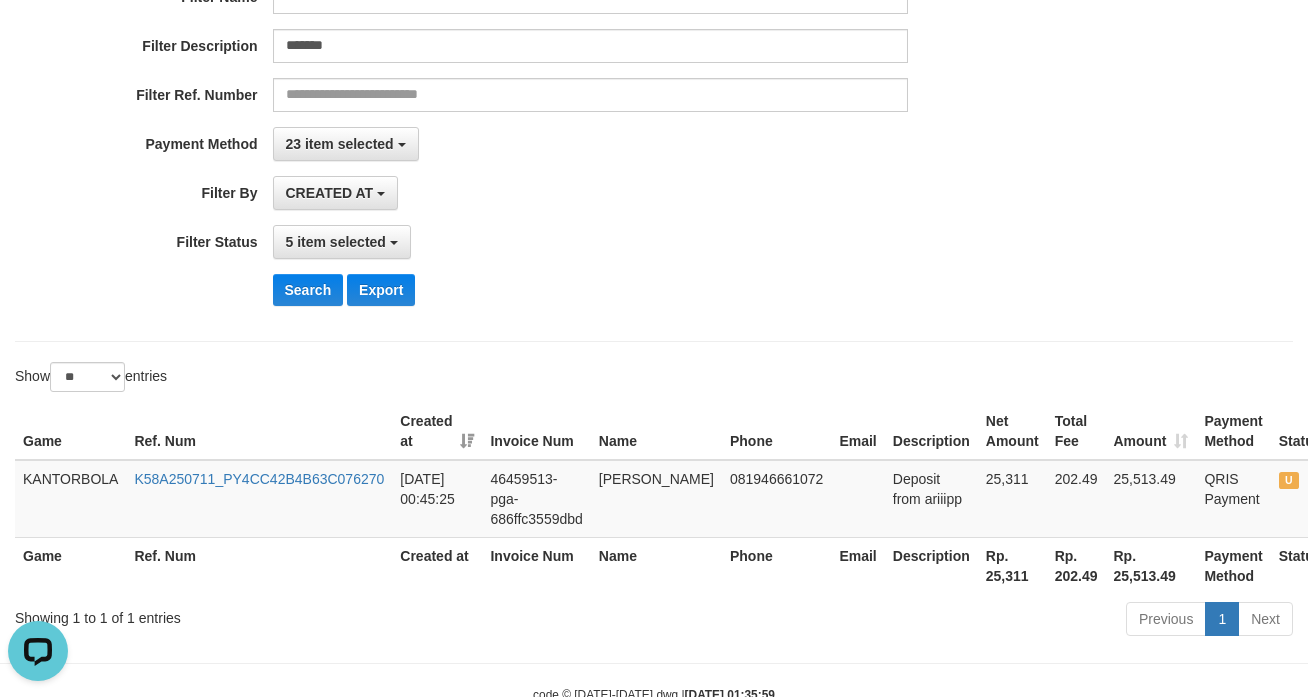 scroll, scrollTop: 0, scrollLeft: 0, axis: both 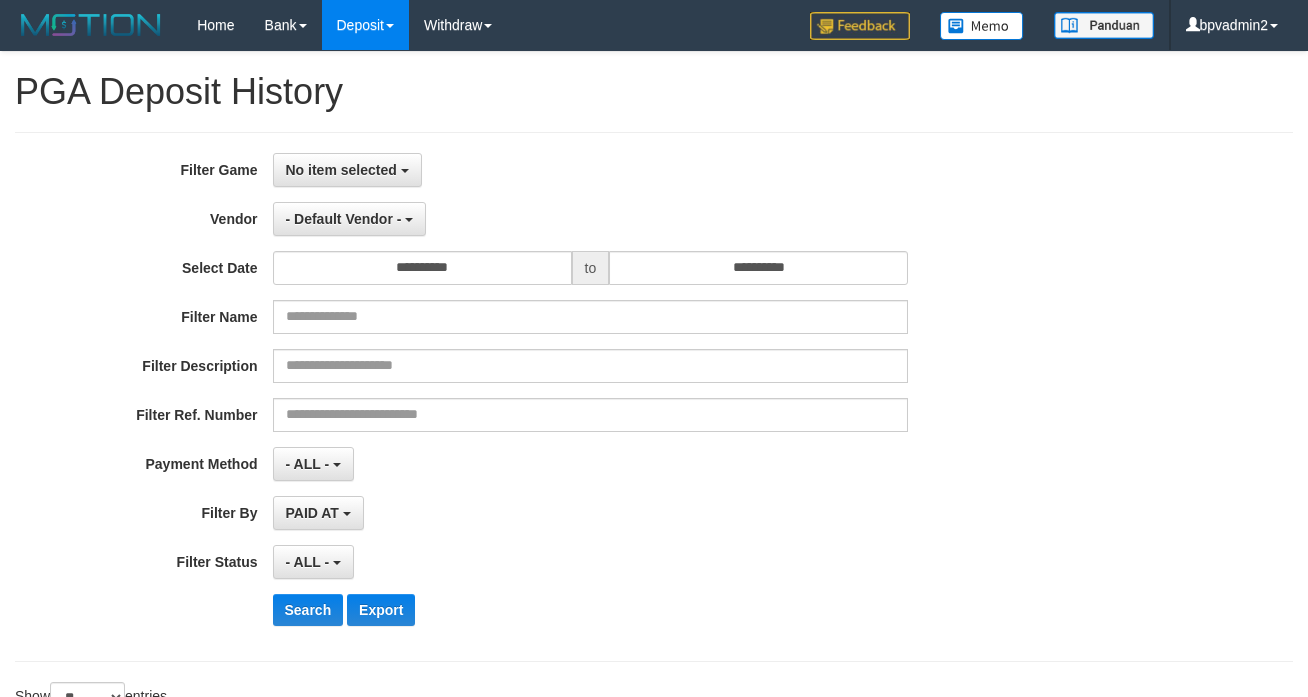 select 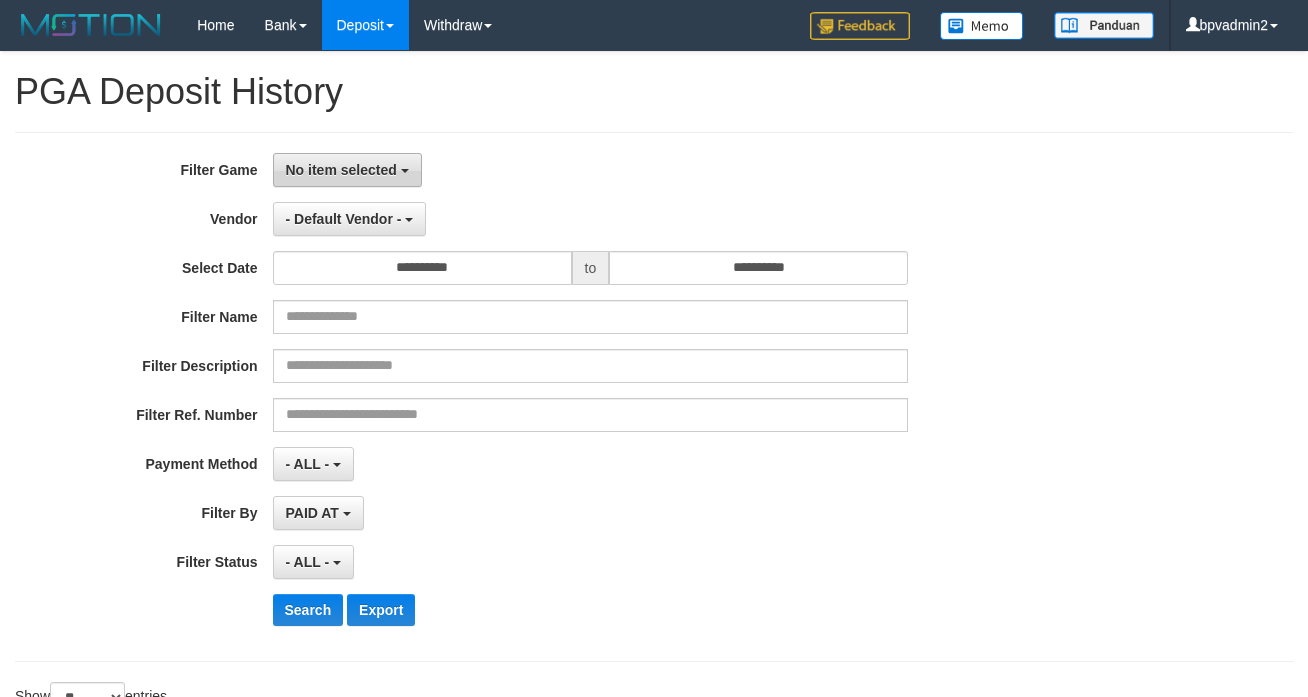 click on "No item selected" at bounding box center [347, 170] 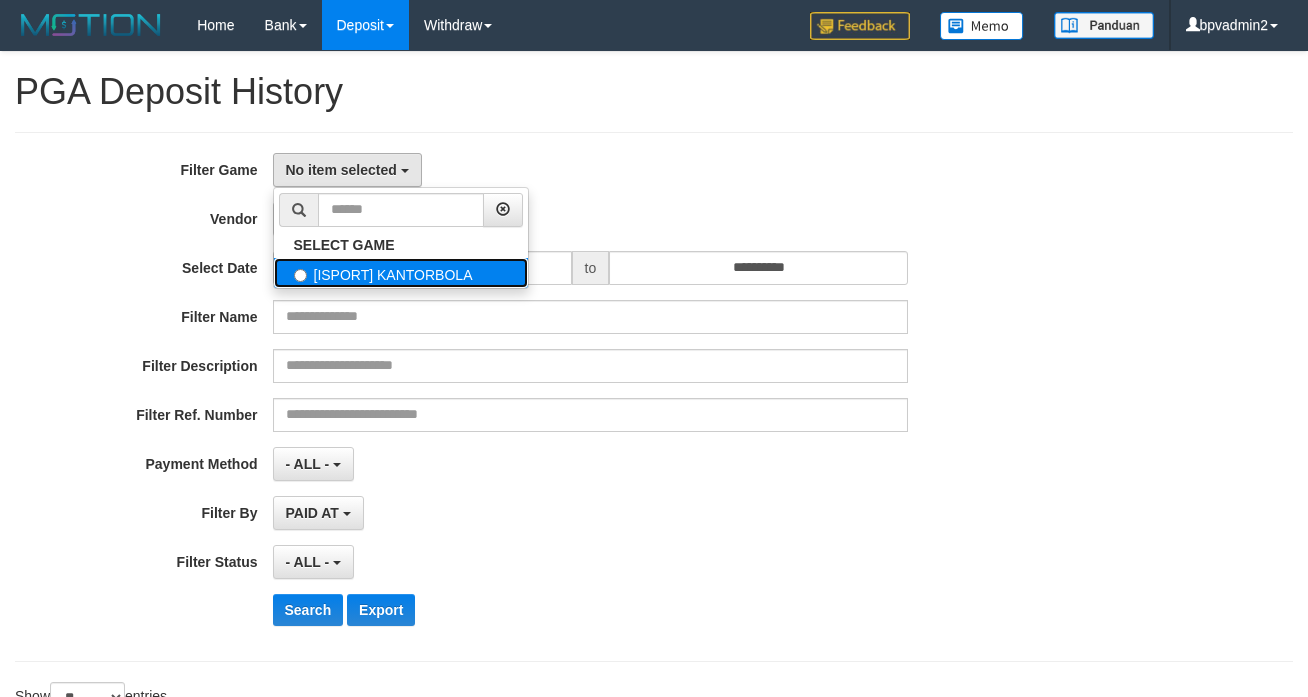 click on "[ISPORT] KANTORBOLA" at bounding box center (401, 273) 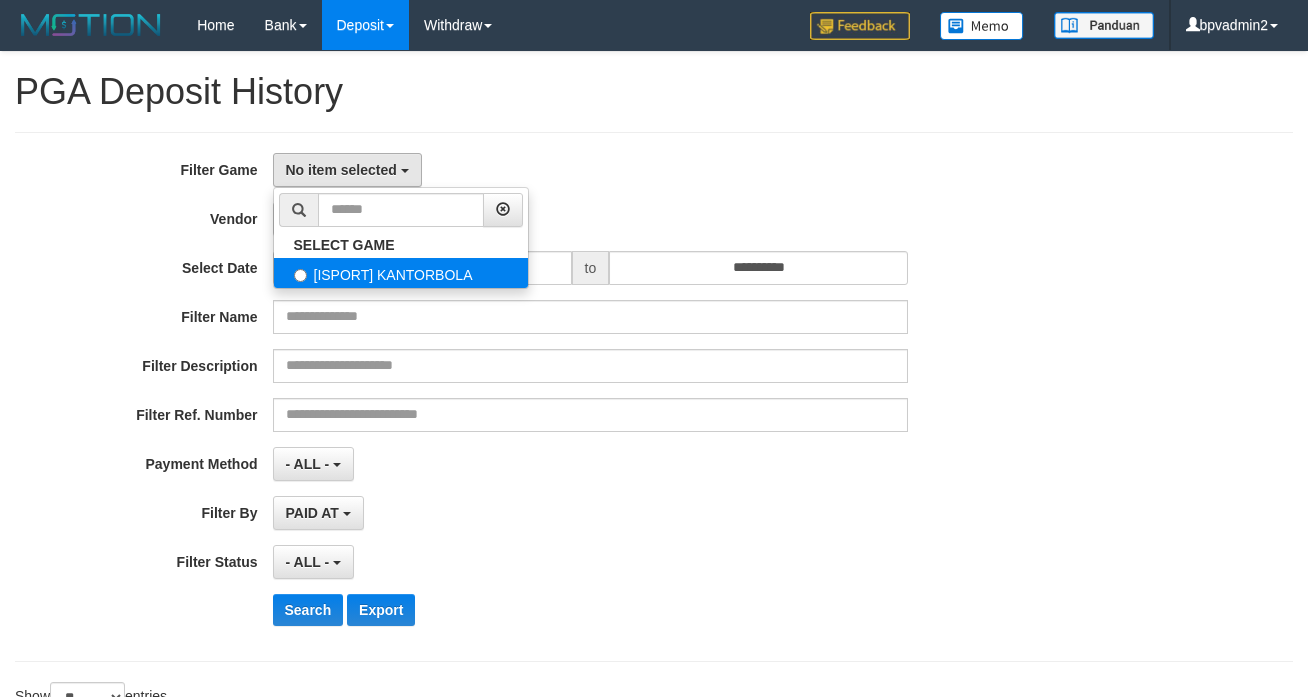 select on "****" 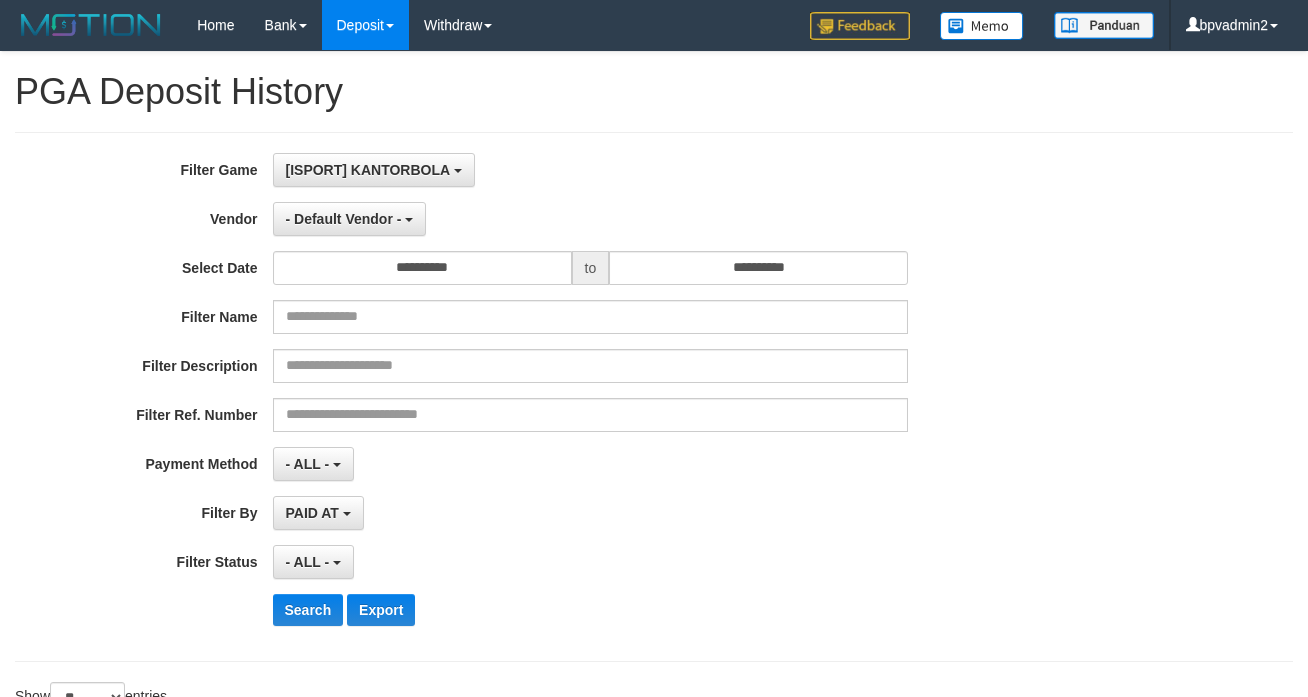 scroll, scrollTop: 18, scrollLeft: 0, axis: vertical 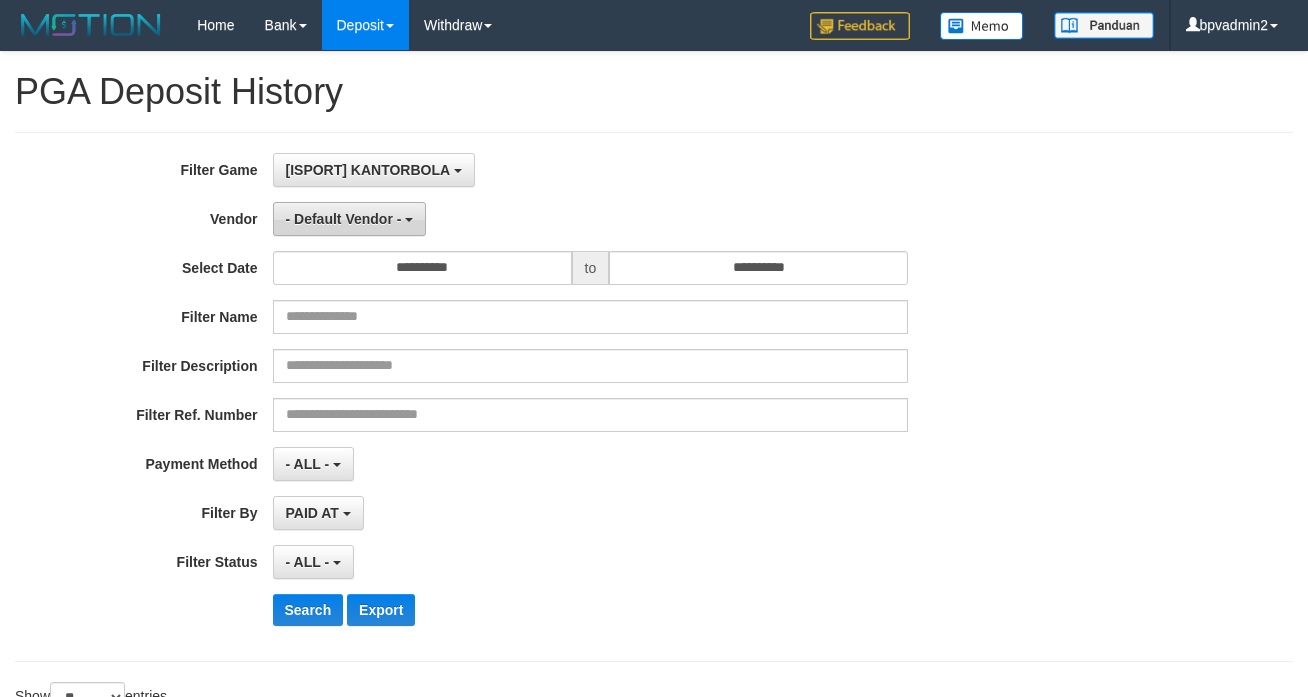 click on "- Default Vendor -" at bounding box center [344, 219] 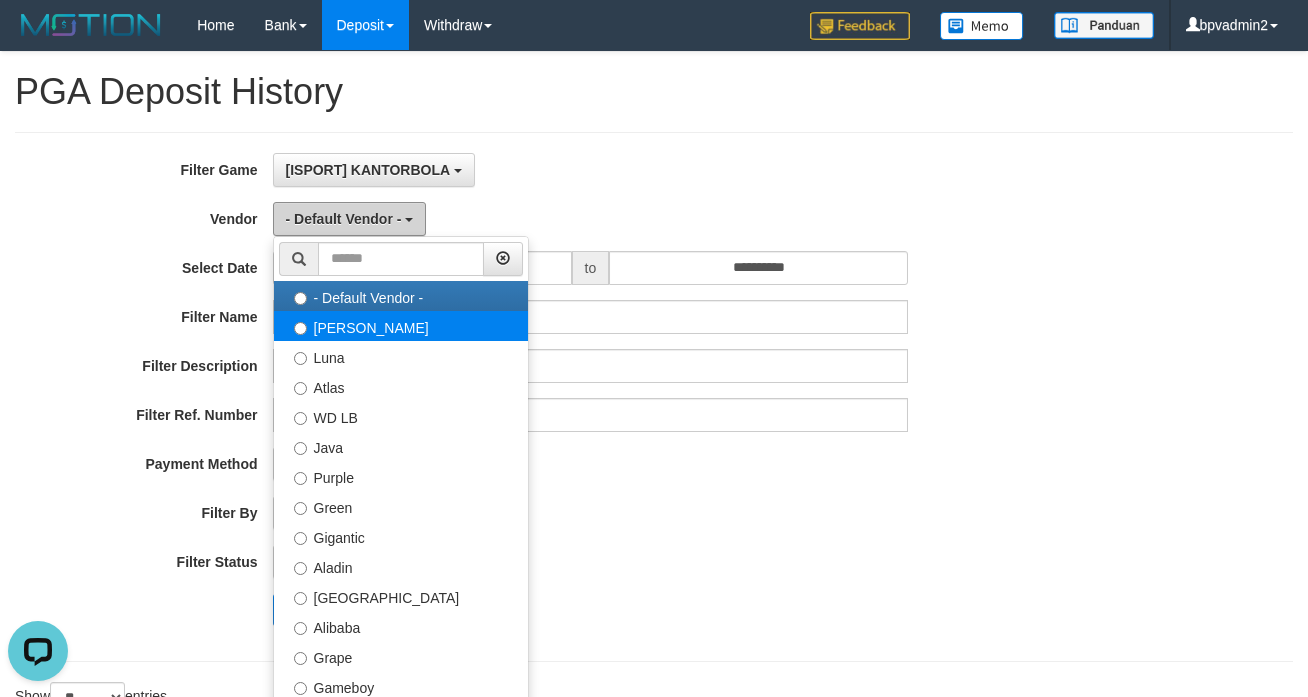 scroll, scrollTop: 0, scrollLeft: 0, axis: both 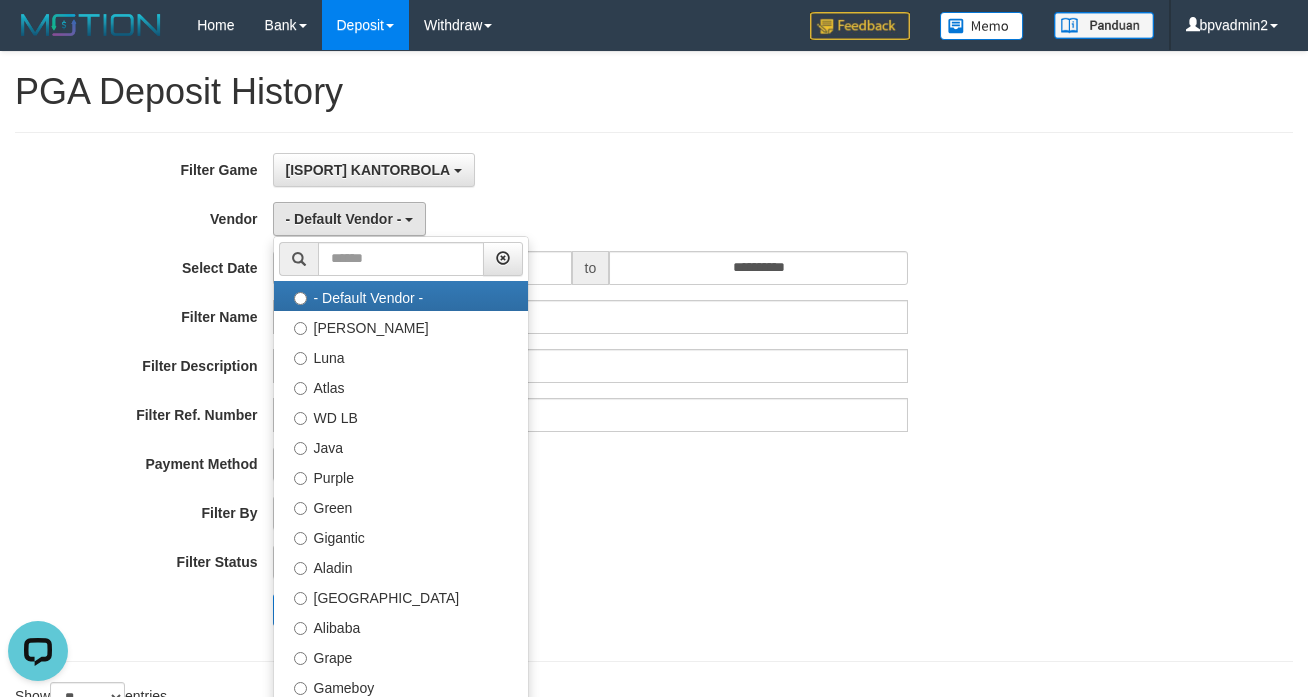 click on "[ISPORT] KANTORBOLA
SELECT GAME
[ISPORT] KANTORBOLA" at bounding box center (591, 170) 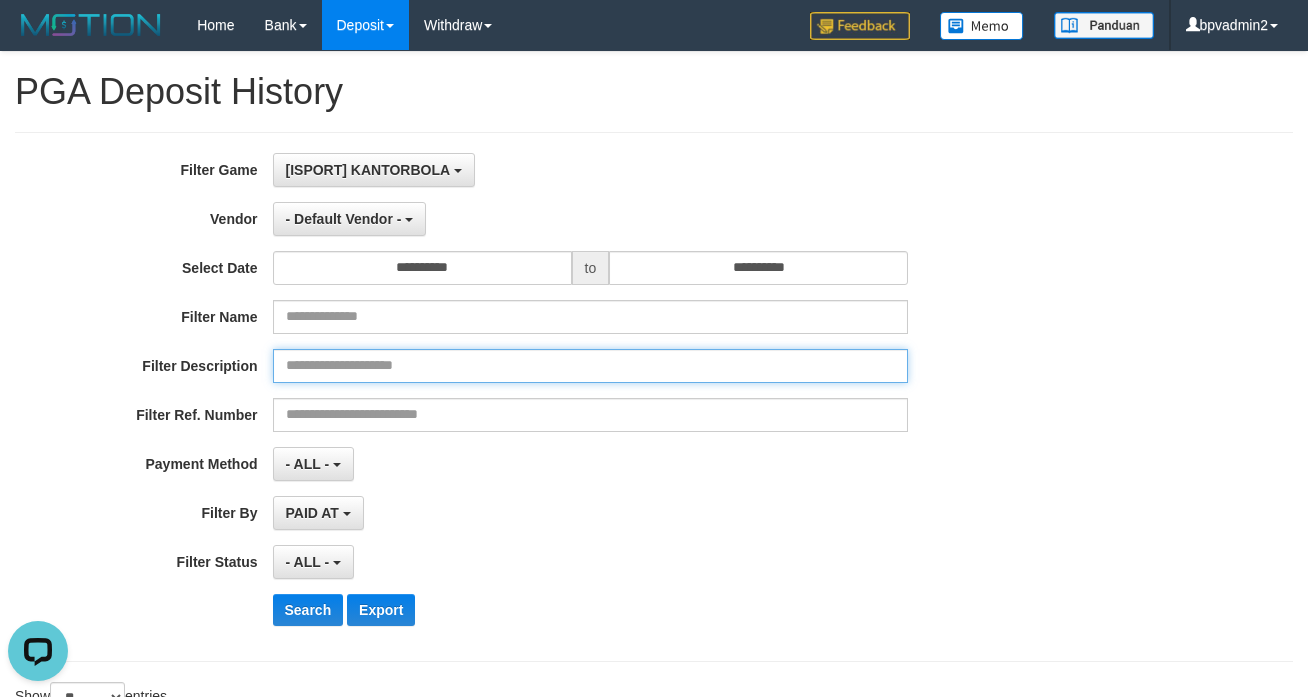 click at bounding box center [591, 366] 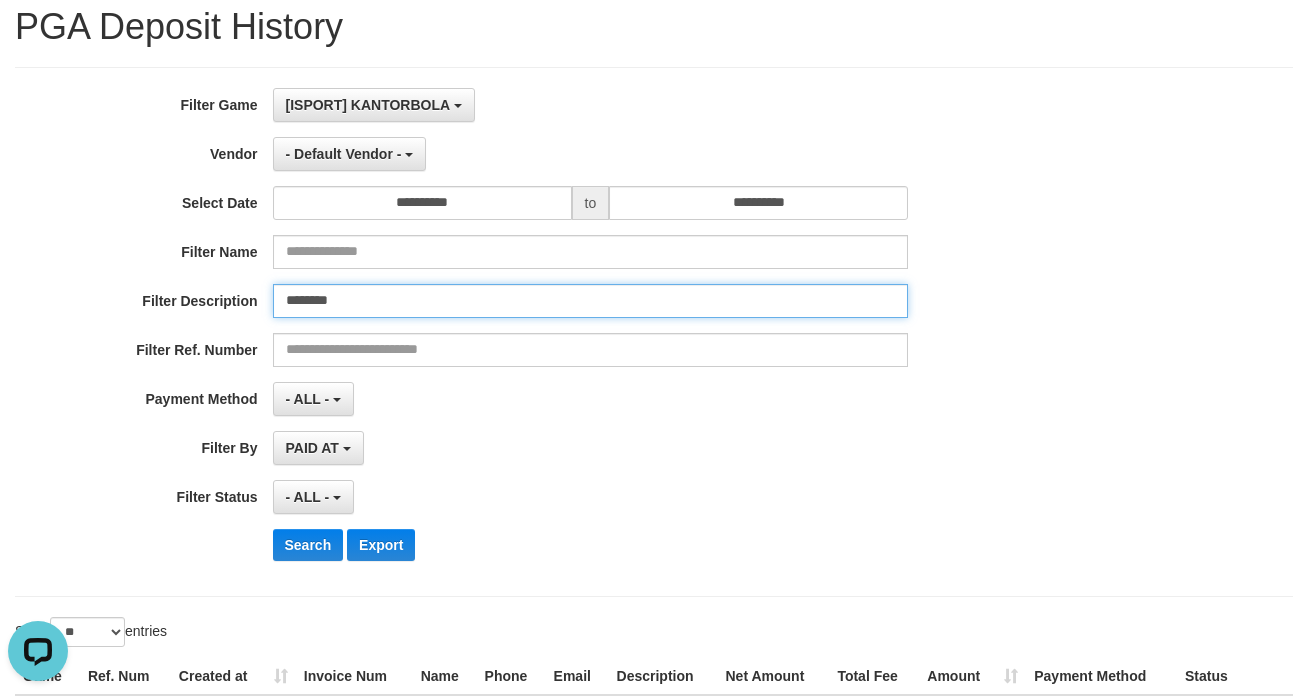 scroll, scrollTop: 100, scrollLeft: 0, axis: vertical 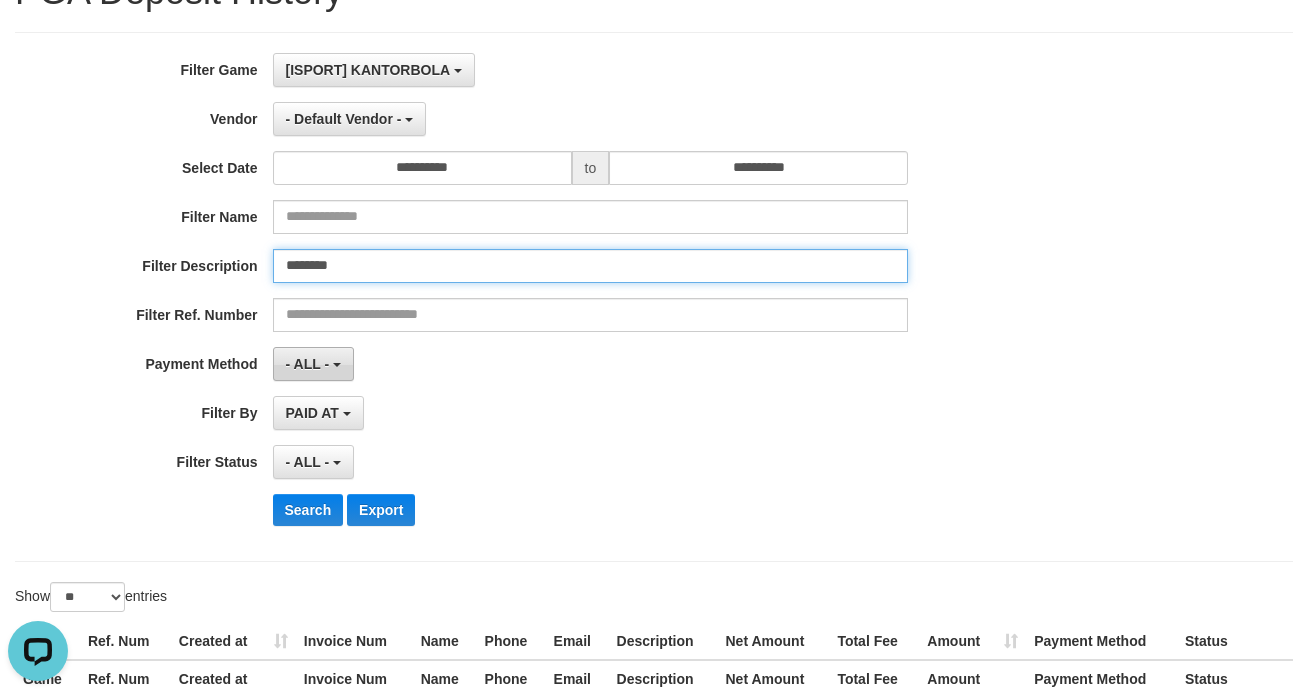 type on "********" 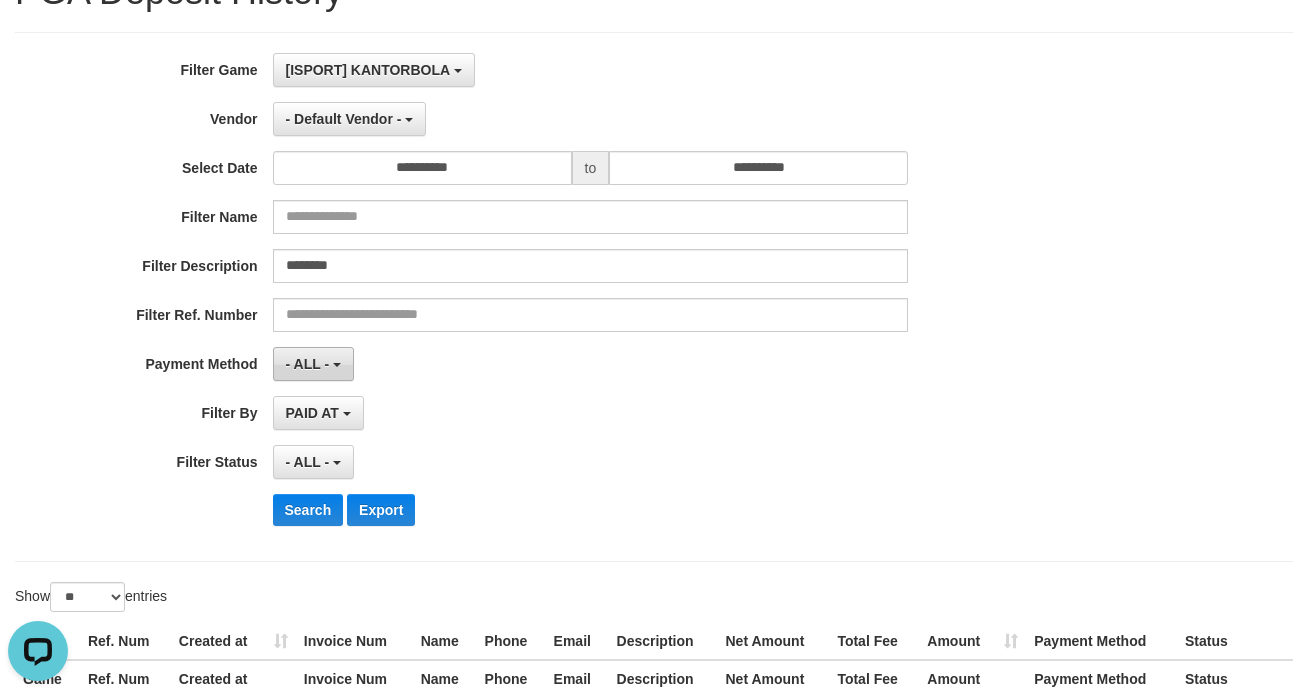 click on "- ALL -" at bounding box center (308, 364) 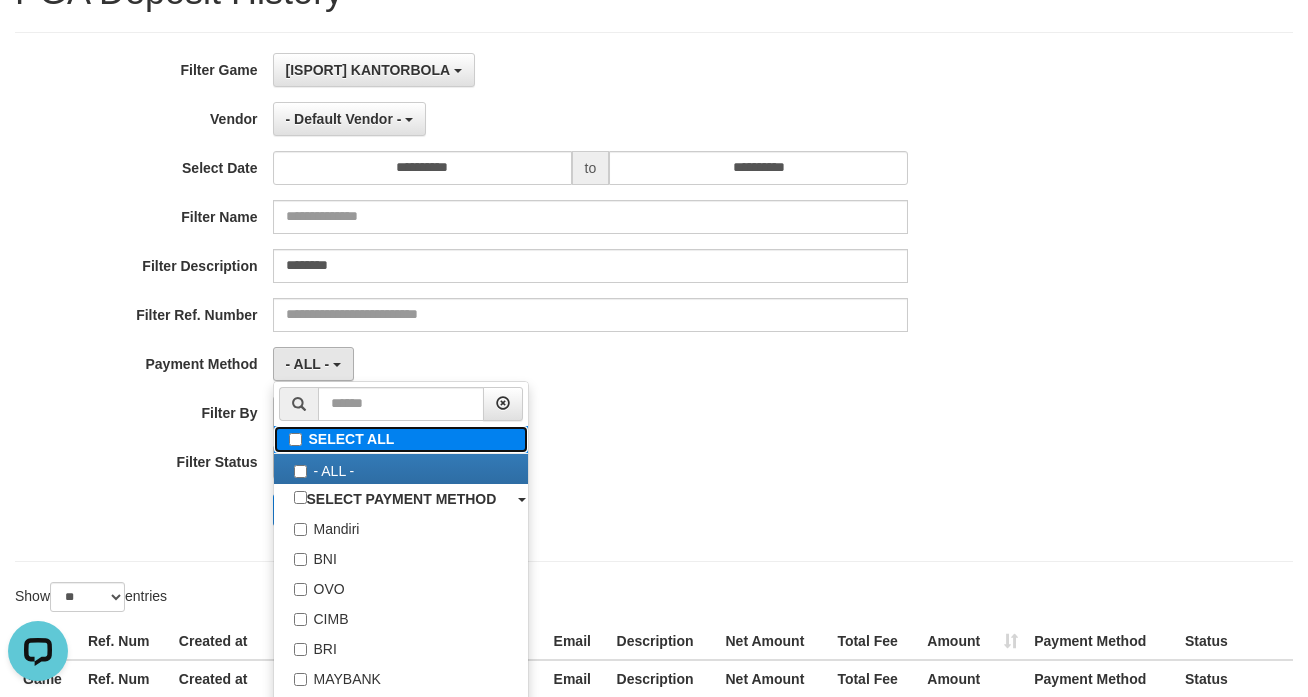 click on "SELECT ALL" at bounding box center [401, 439] 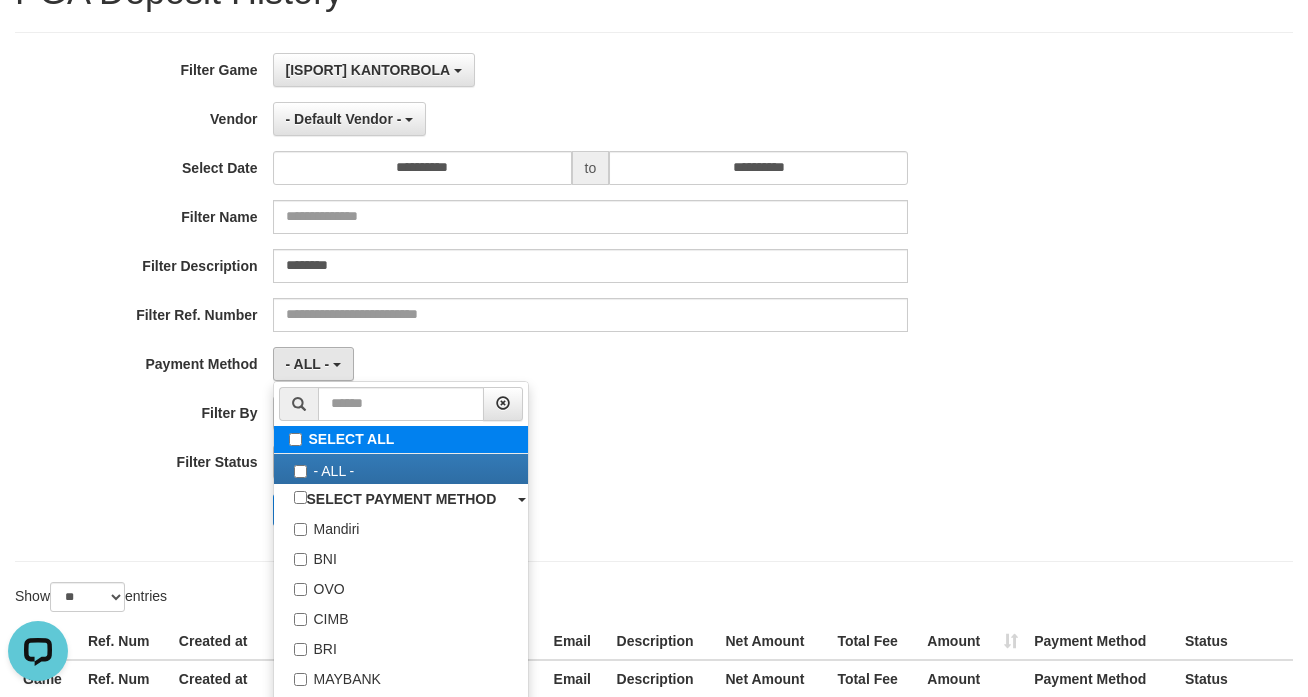 type 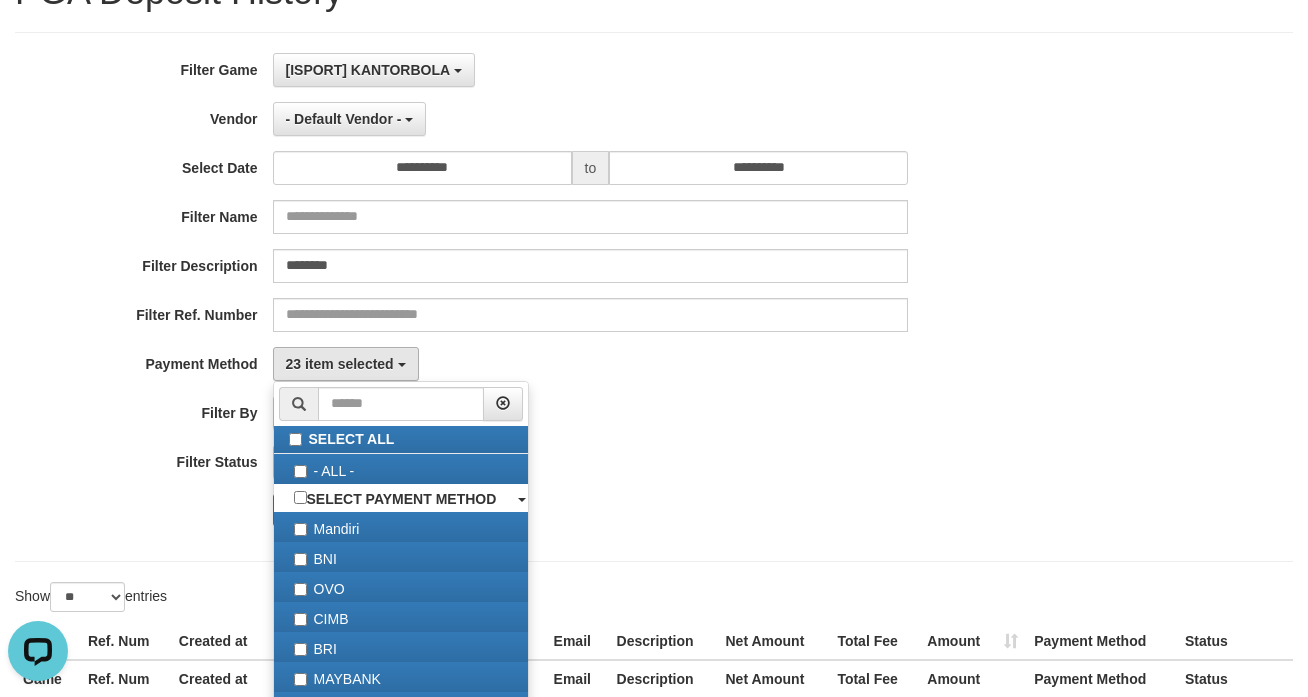 click on "23 item selected    SELECT ALL  - ALL -  SELECT PAYMENT METHOD
Mandiri
BNI
OVO
CIMB
BRI
MAYBANK
PERMATA
DANAMON
INDOMARET
ALFAMART
GOPAY
CC
BCA
QRIS
SINARMAS
LINKAJA
SHOPEEPAY
ATMBERSAMA
DANA
ARTHAGRAHA
SAMPOERNA
OCBCNISP" at bounding box center (591, 364) 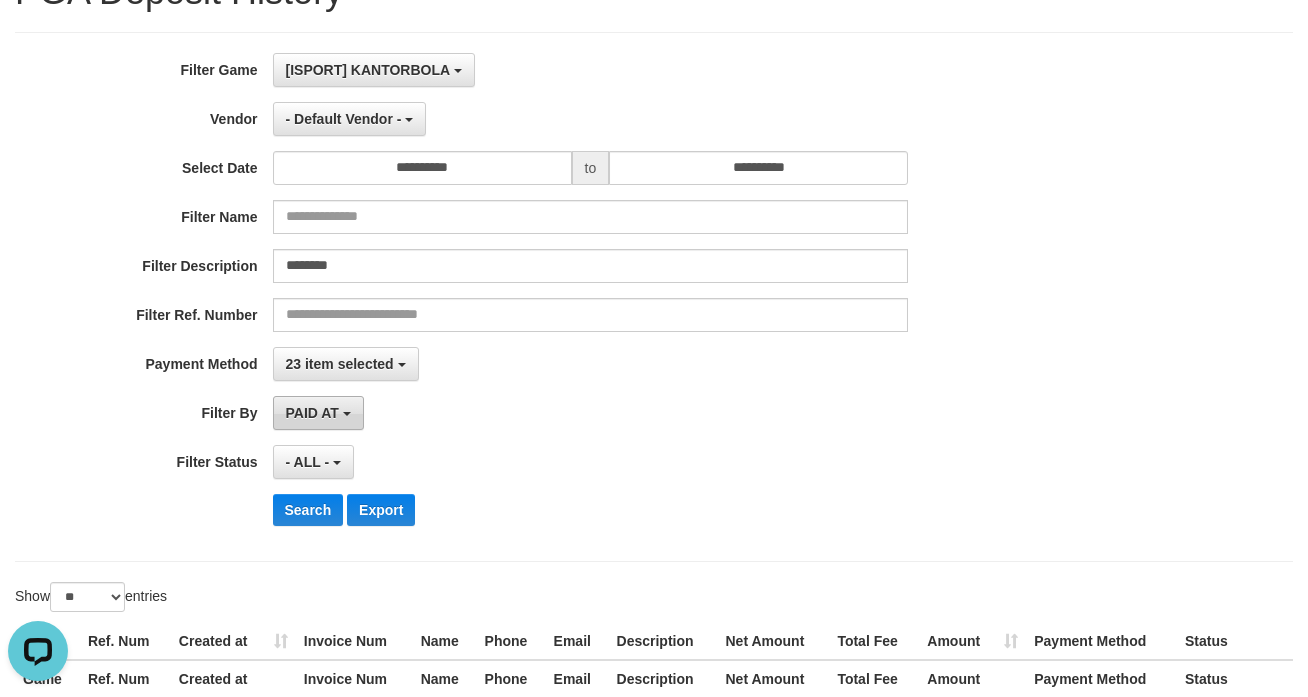 click on "PAID AT" at bounding box center [312, 413] 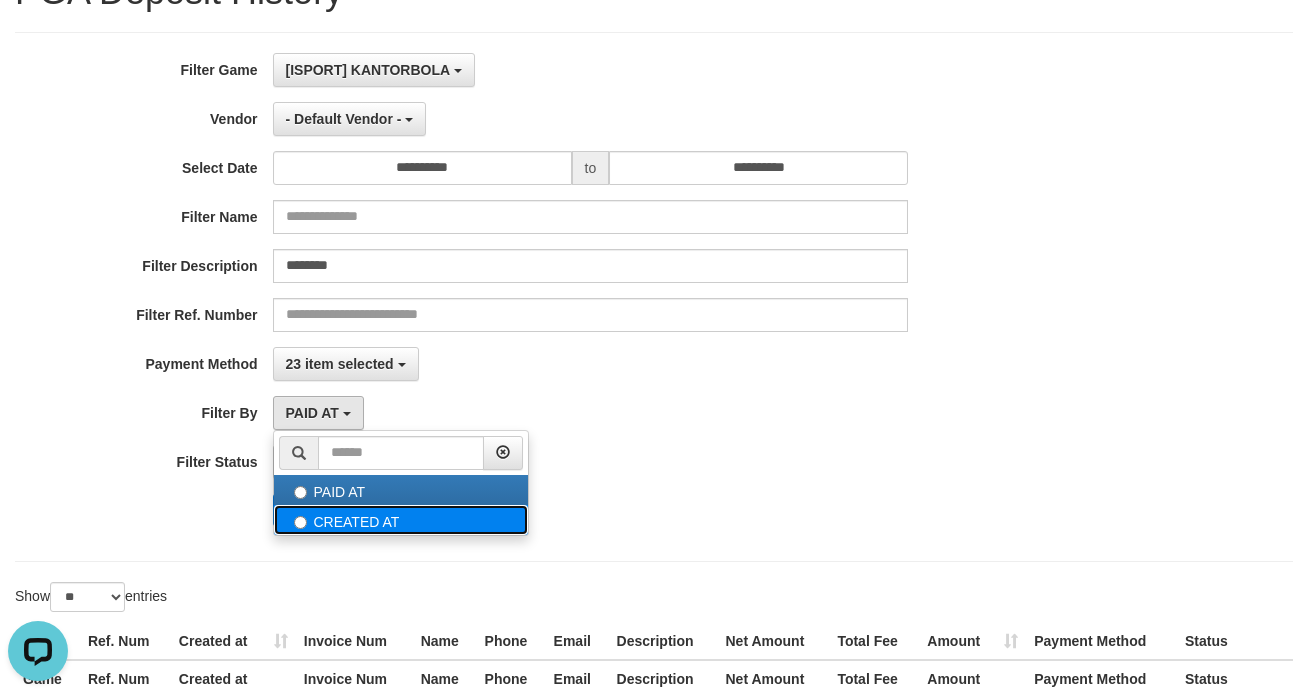 click on "CREATED AT" at bounding box center (401, 520) 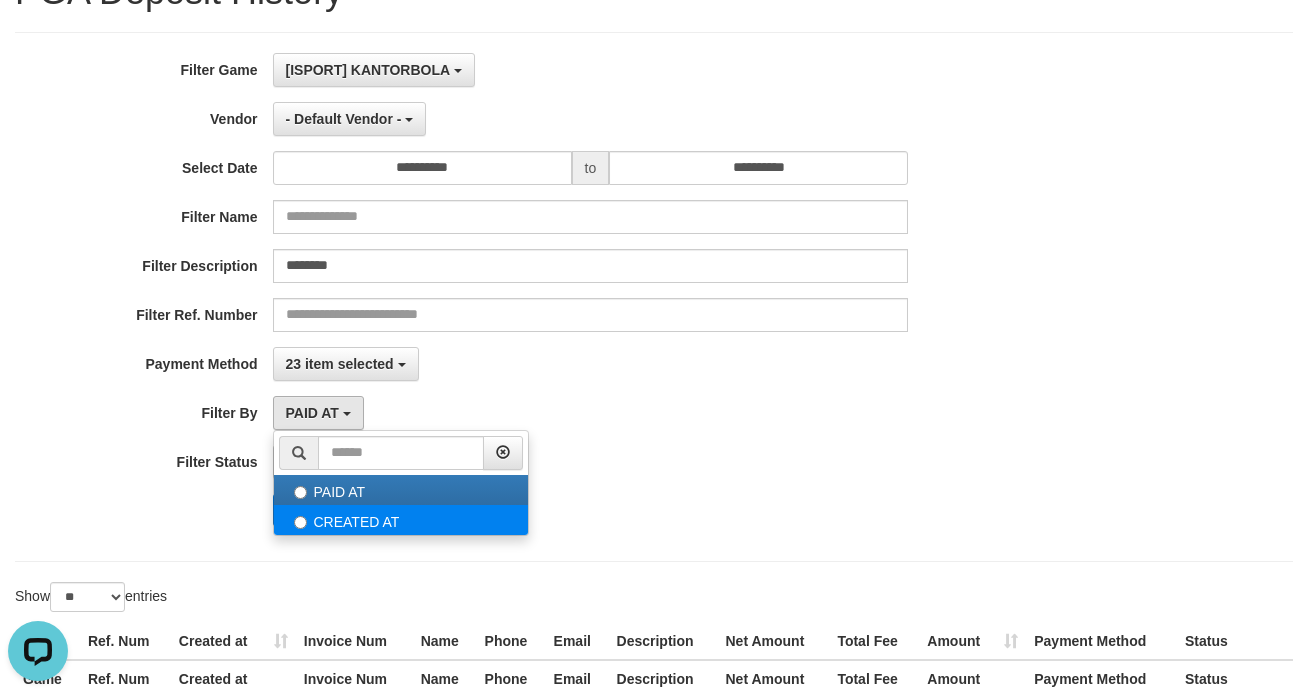 select on "*" 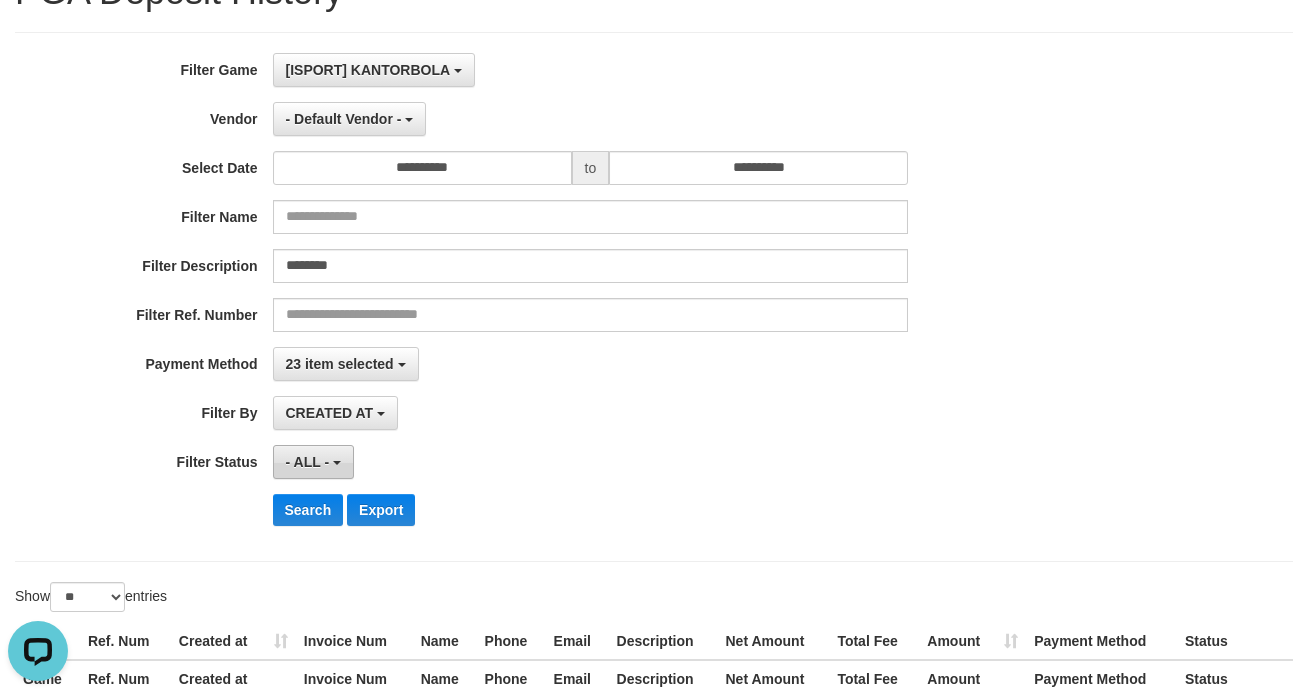 click on "- ALL -" at bounding box center [308, 462] 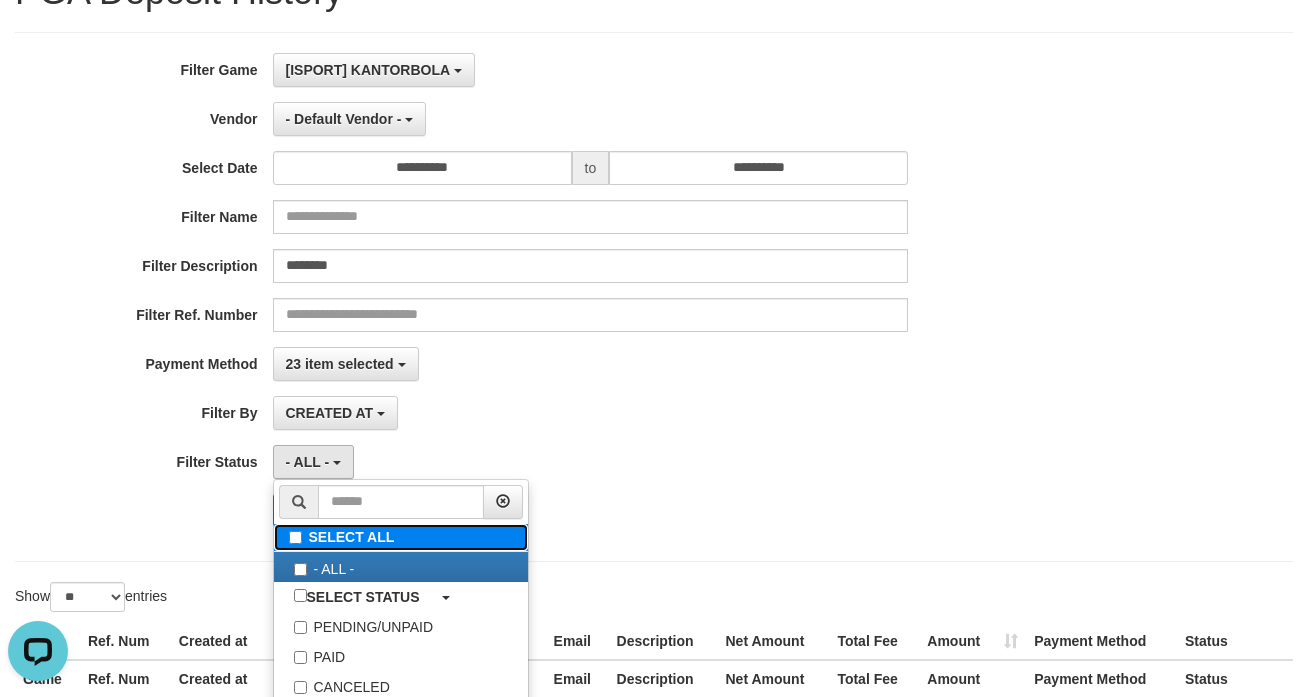 click on "SELECT ALL" at bounding box center [401, 537] 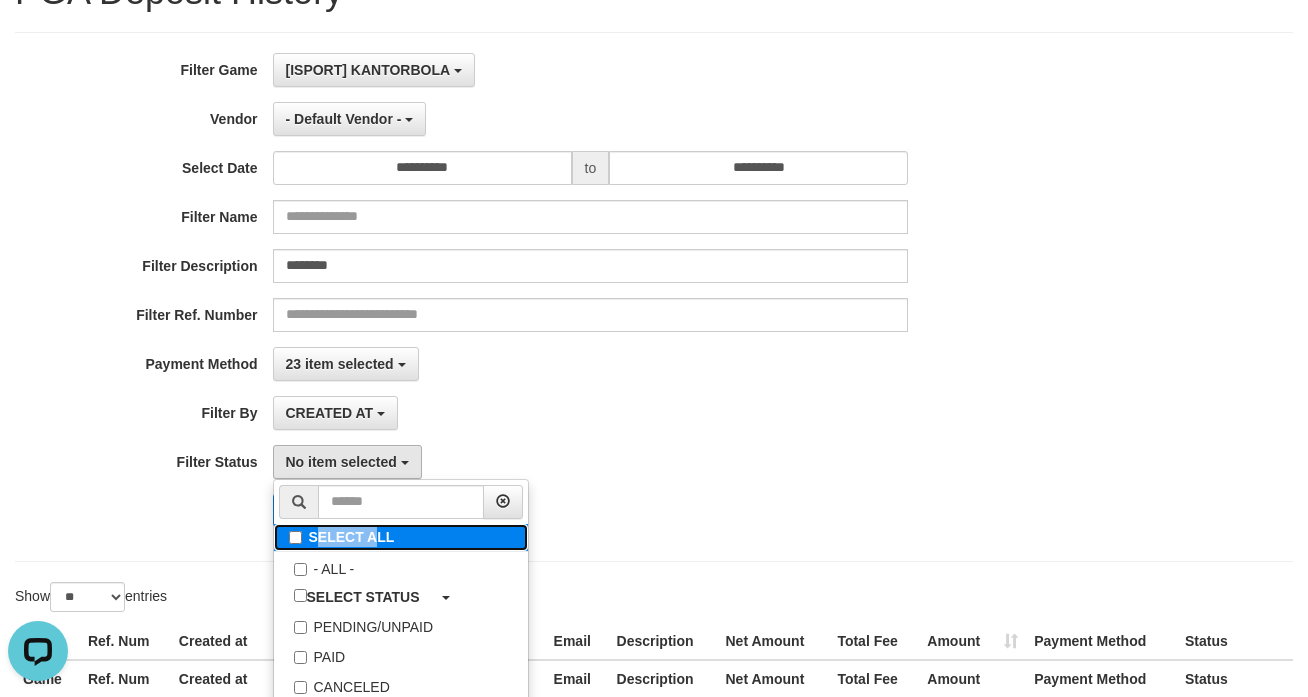 click on "SELECT ALL" at bounding box center (401, 537) 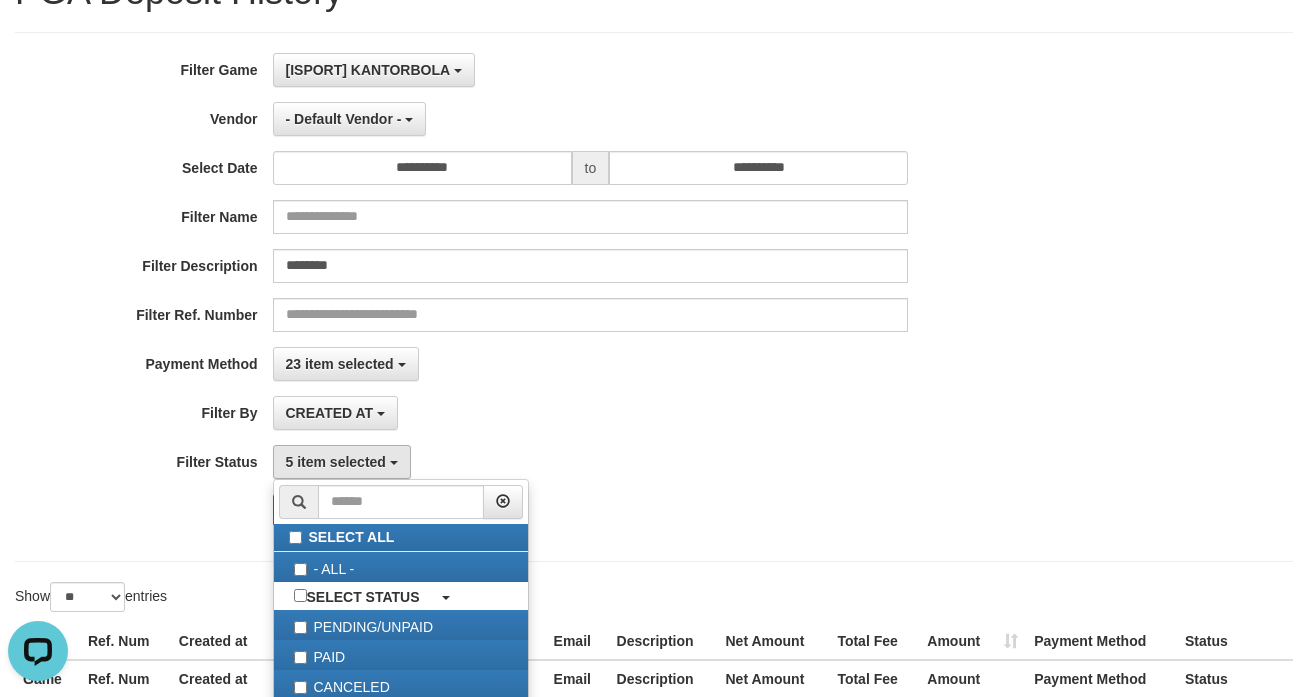 click on "CREATED AT
PAID AT
CREATED AT" at bounding box center [591, 413] 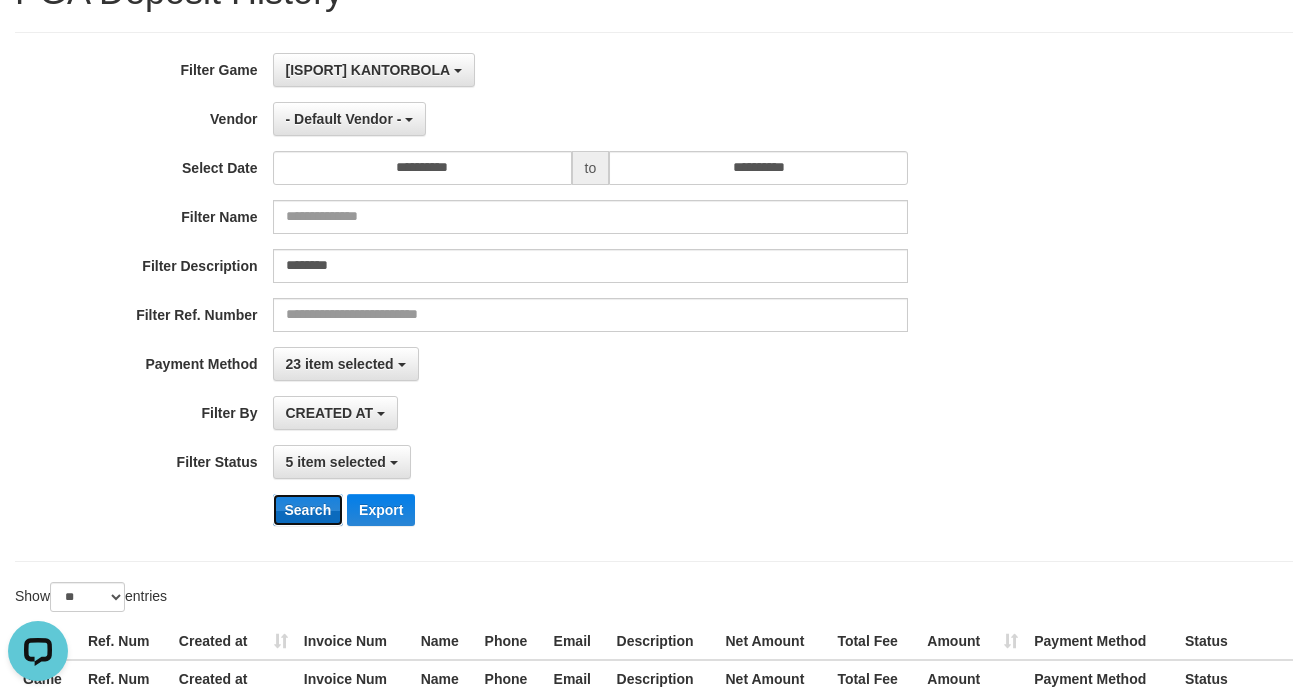 click on "Search" at bounding box center [308, 510] 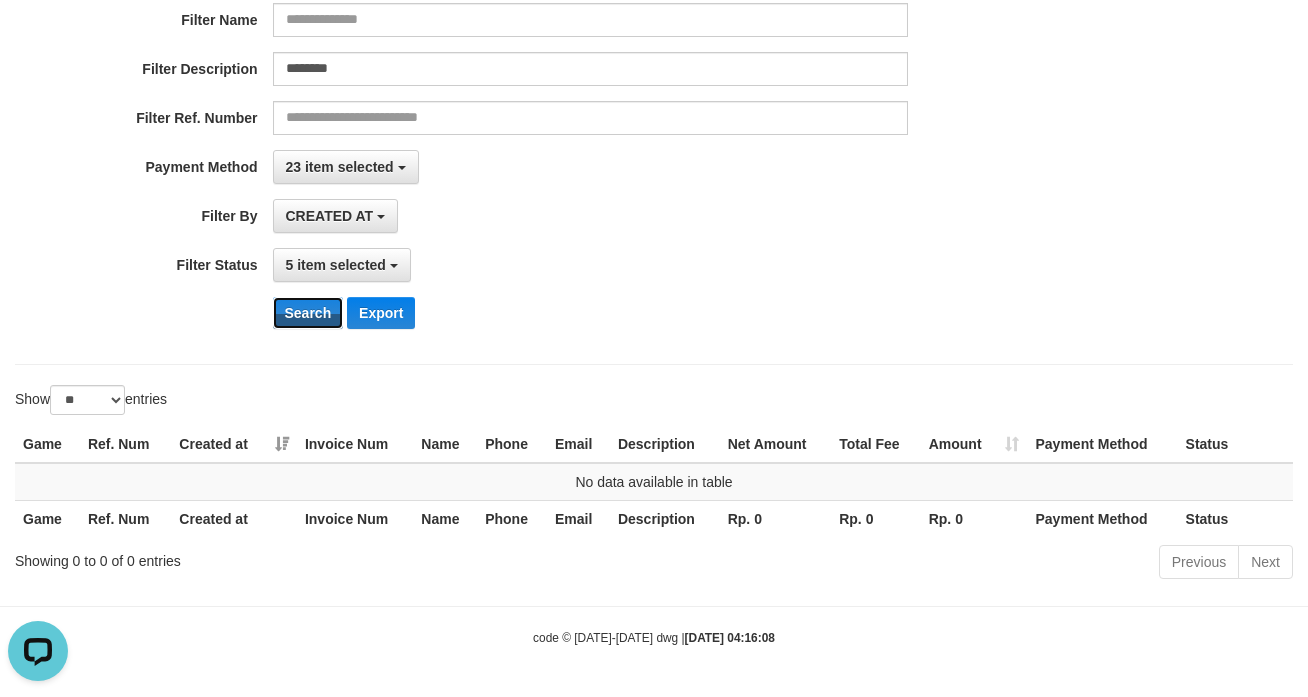 scroll, scrollTop: 197, scrollLeft: 0, axis: vertical 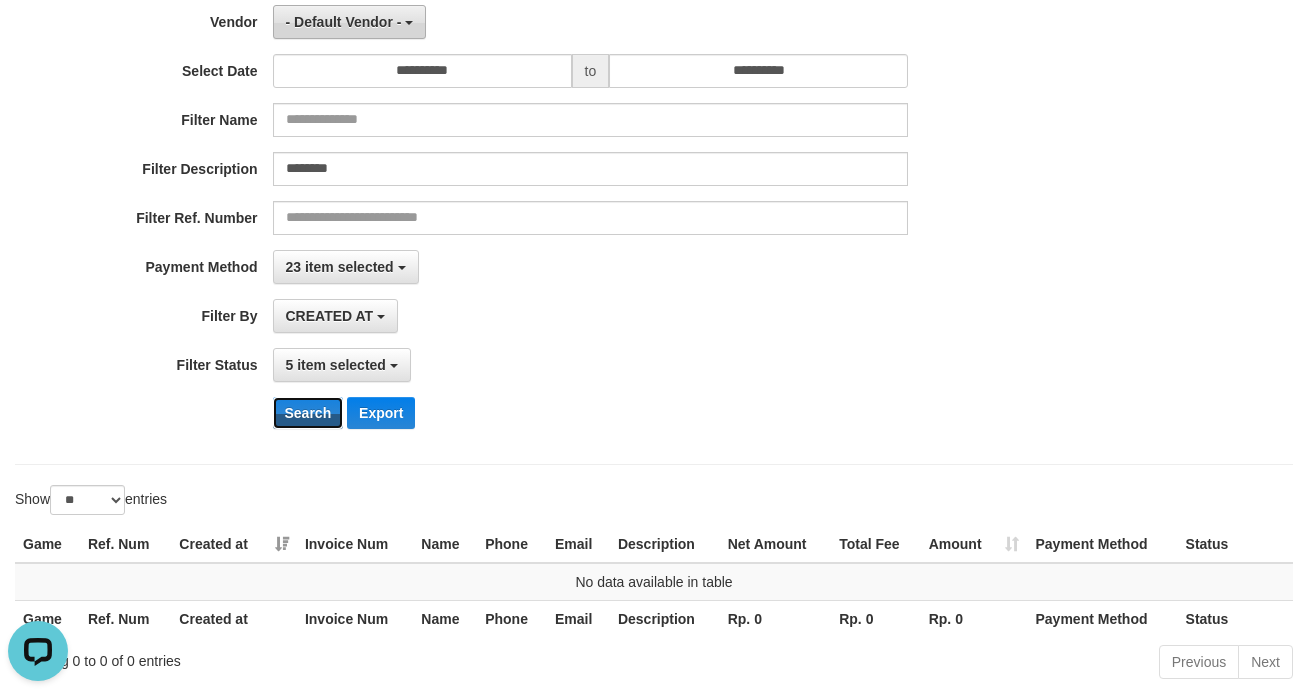 type 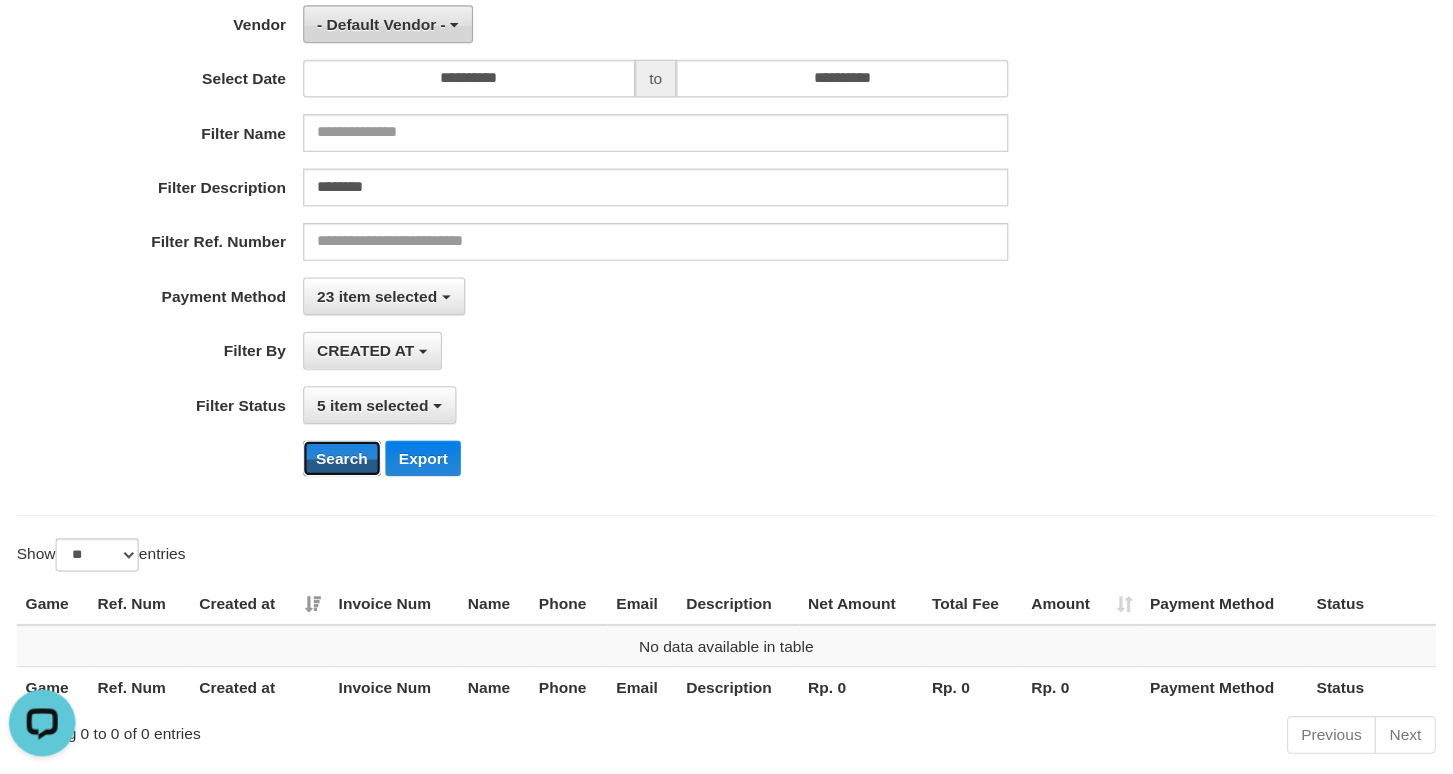 scroll, scrollTop: 196, scrollLeft: 0, axis: vertical 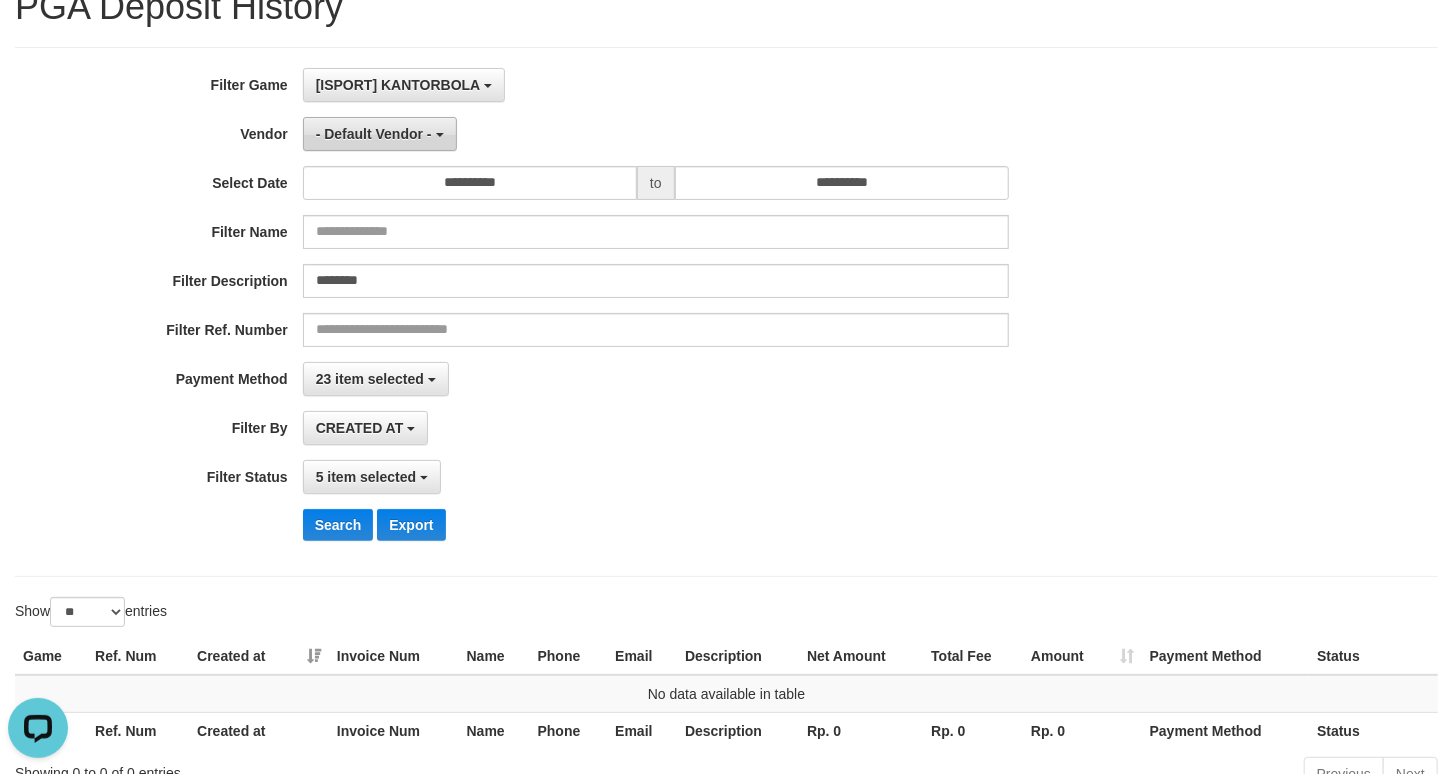 drag, startPoint x: 393, startPoint y: 127, endPoint x: 397, endPoint y: 144, distance: 17.464249 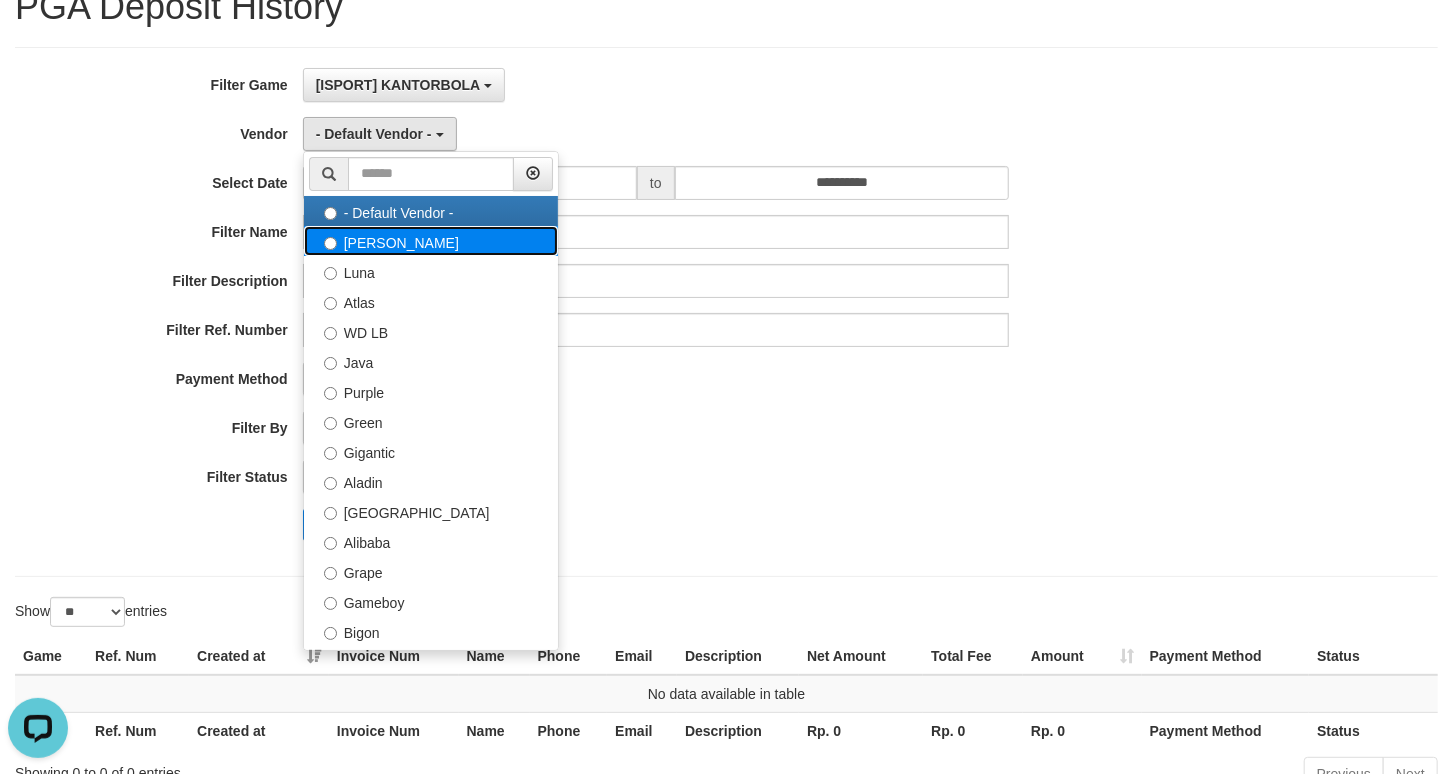 click on "[PERSON_NAME]" at bounding box center [431, 241] 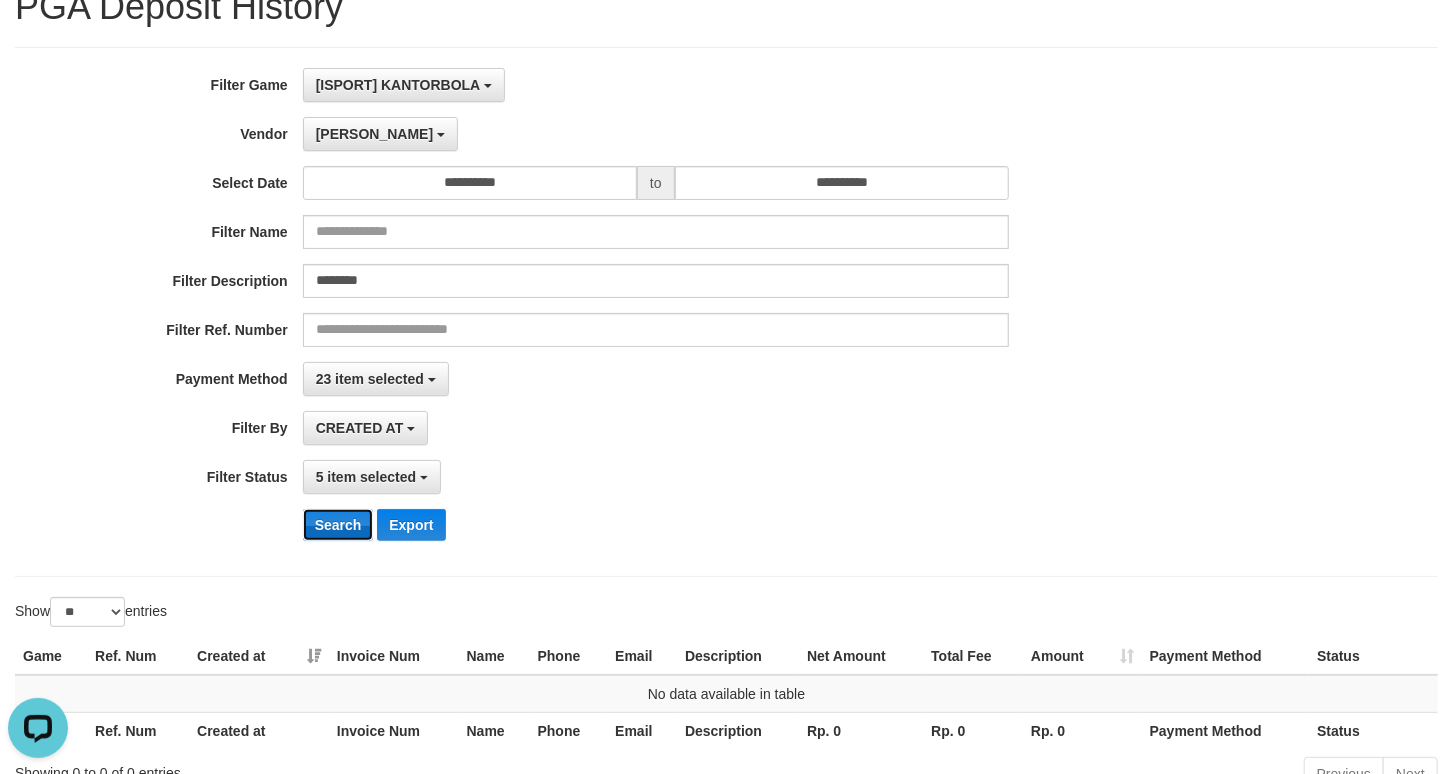 click on "Search" at bounding box center (338, 525) 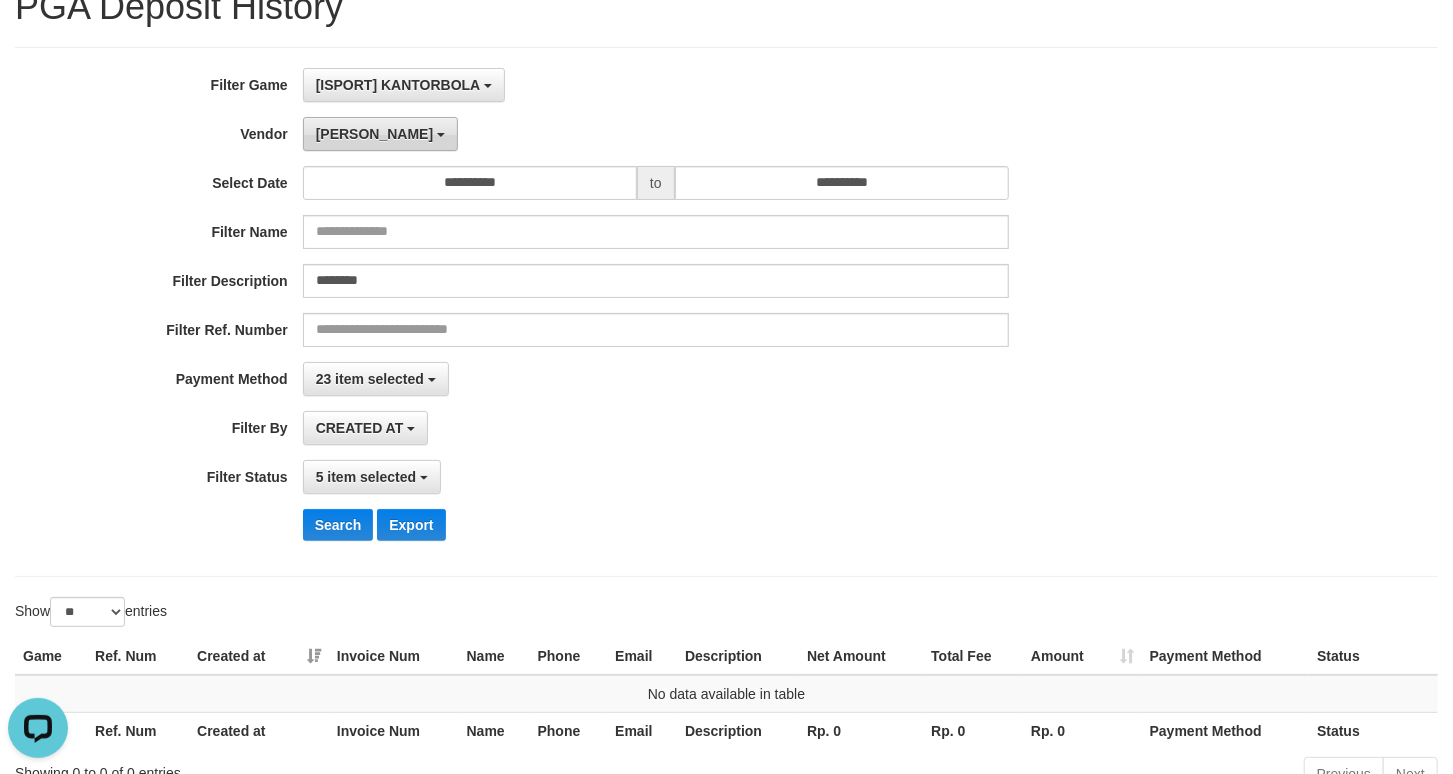 click on "[PERSON_NAME]" at bounding box center (374, 134) 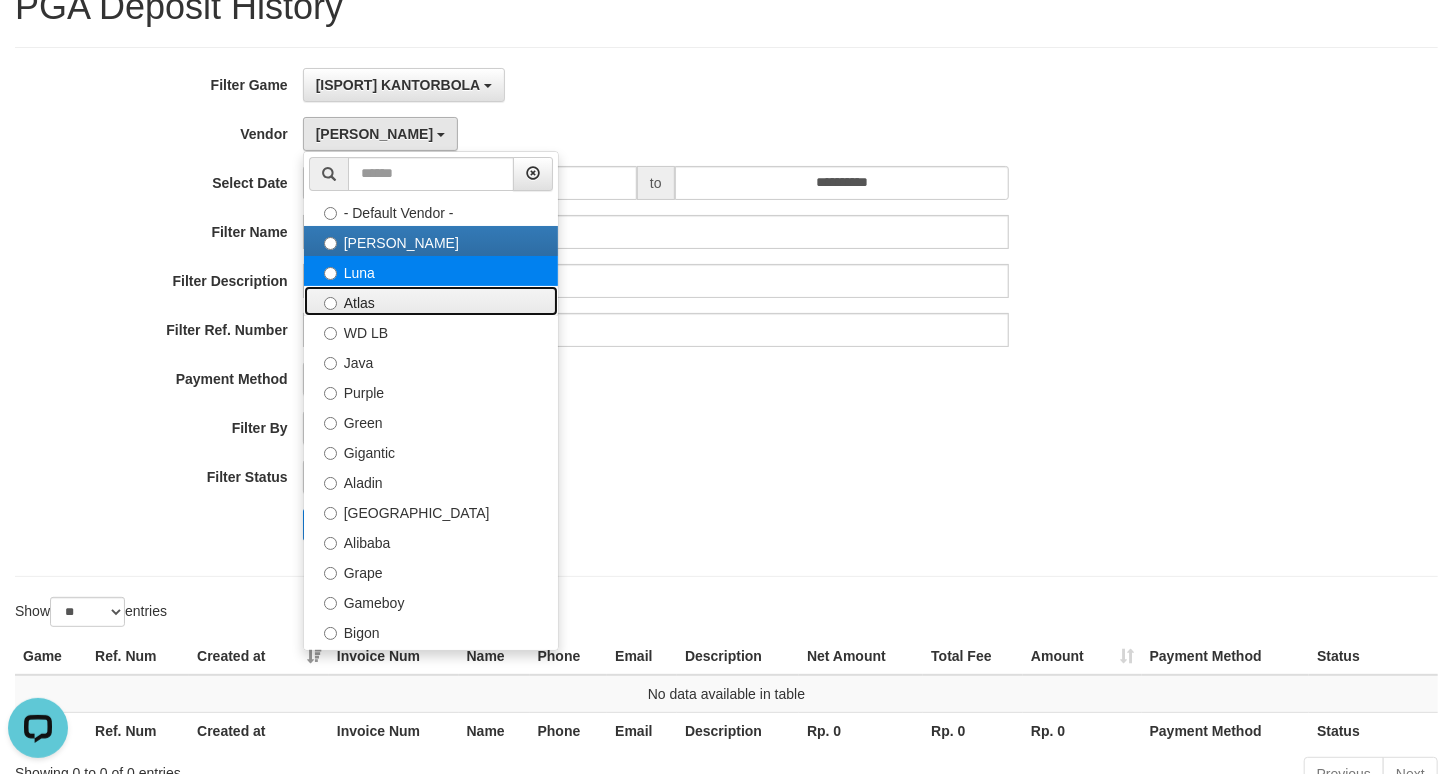 drag, startPoint x: 384, startPoint y: 295, endPoint x: 387, endPoint y: 281, distance: 14.3178215 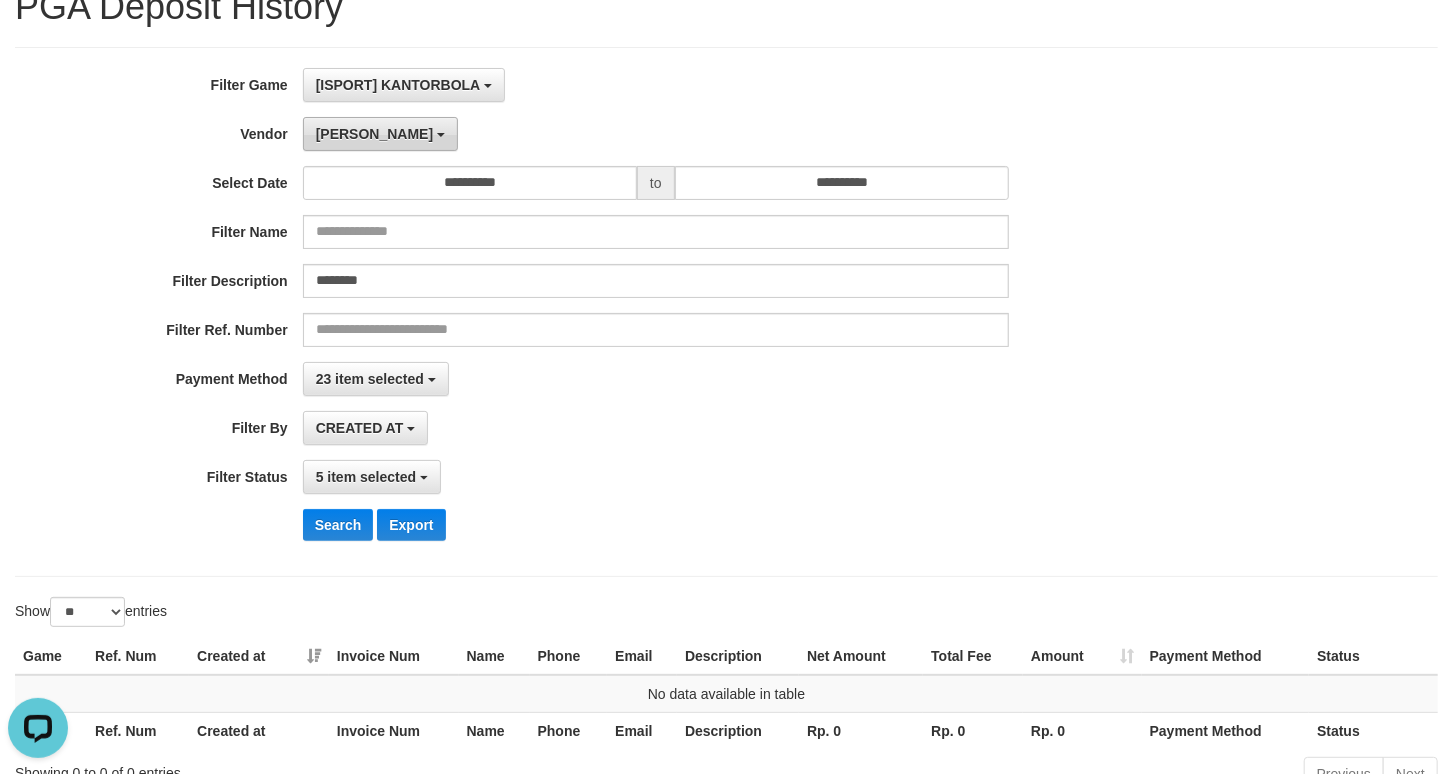 click on "[PERSON_NAME]" at bounding box center (380, 134) 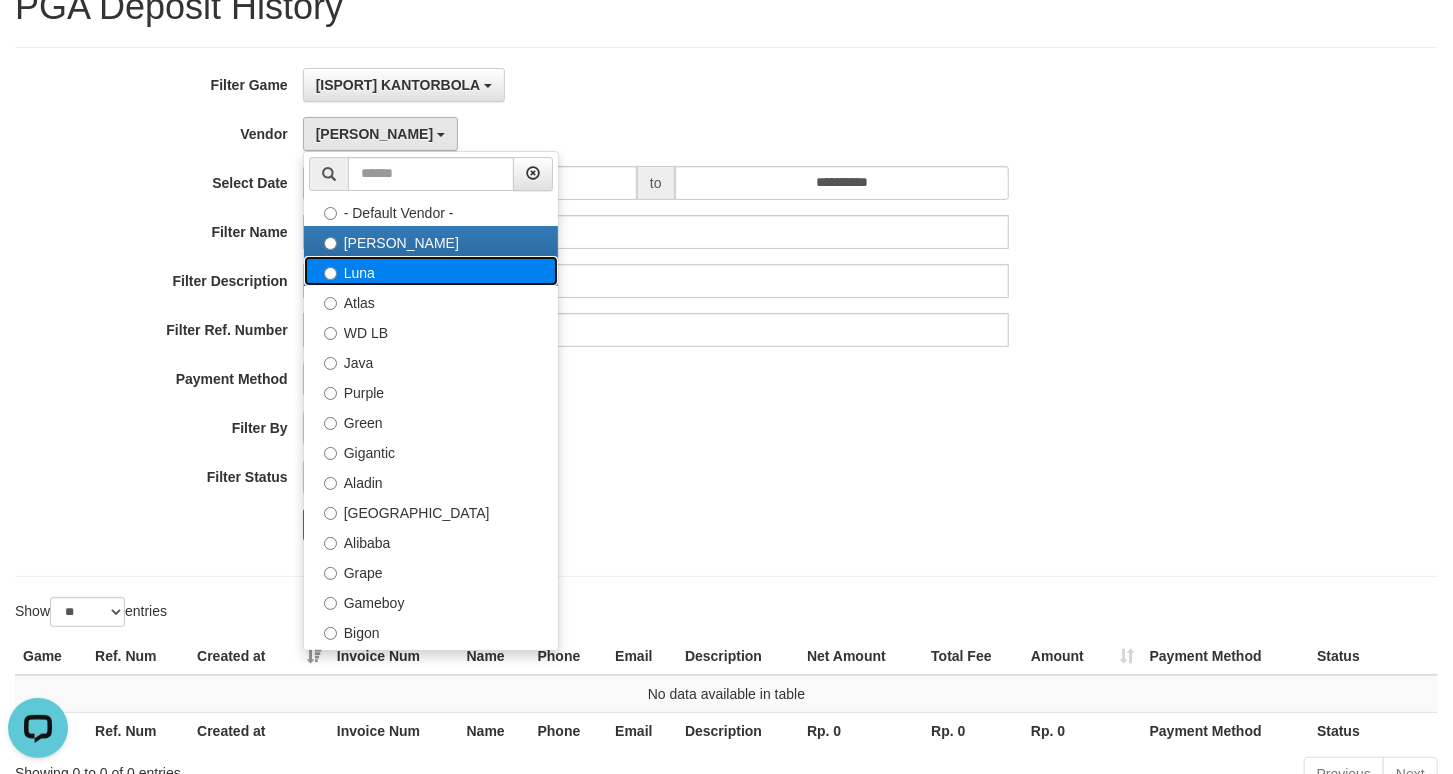 click on "Luna" at bounding box center (431, 271) 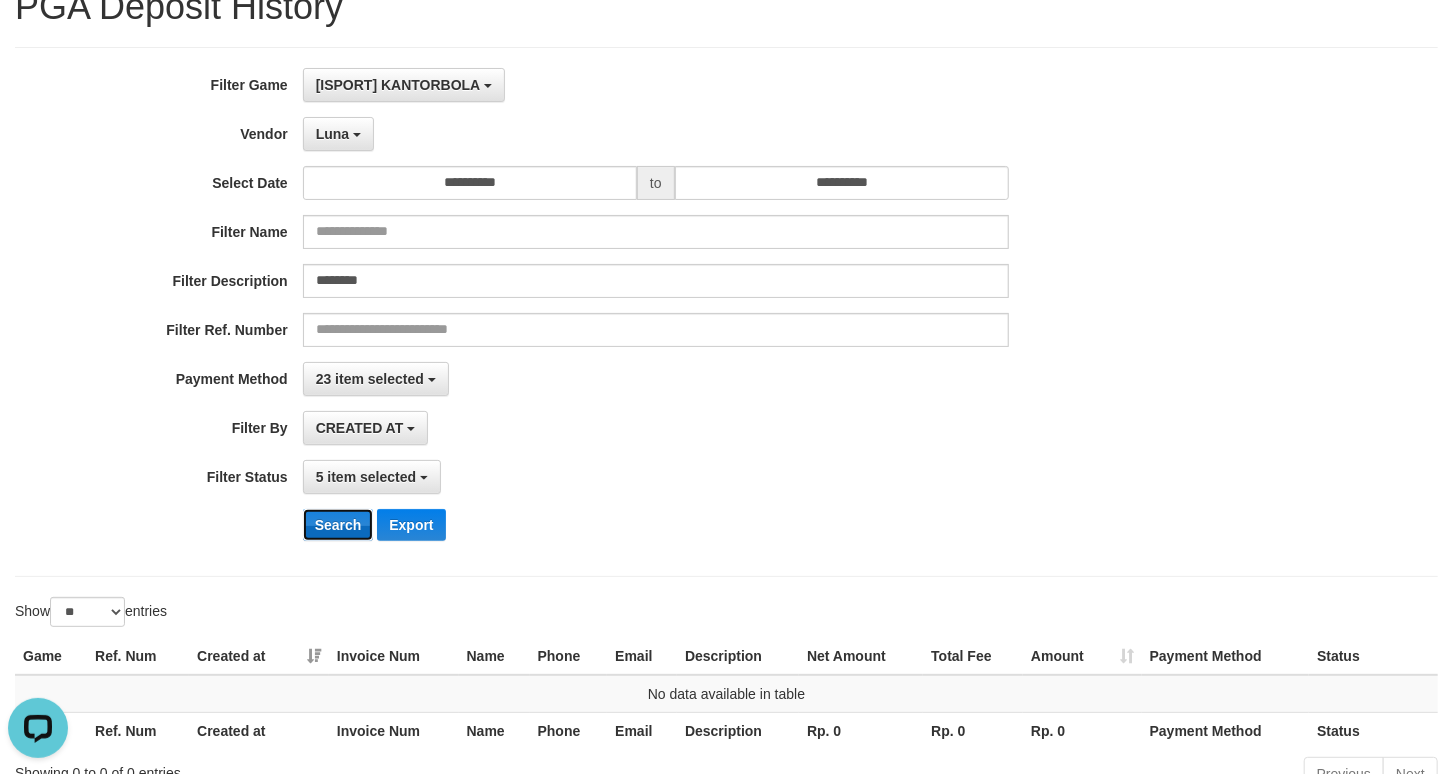 click on "Search" at bounding box center [338, 525] 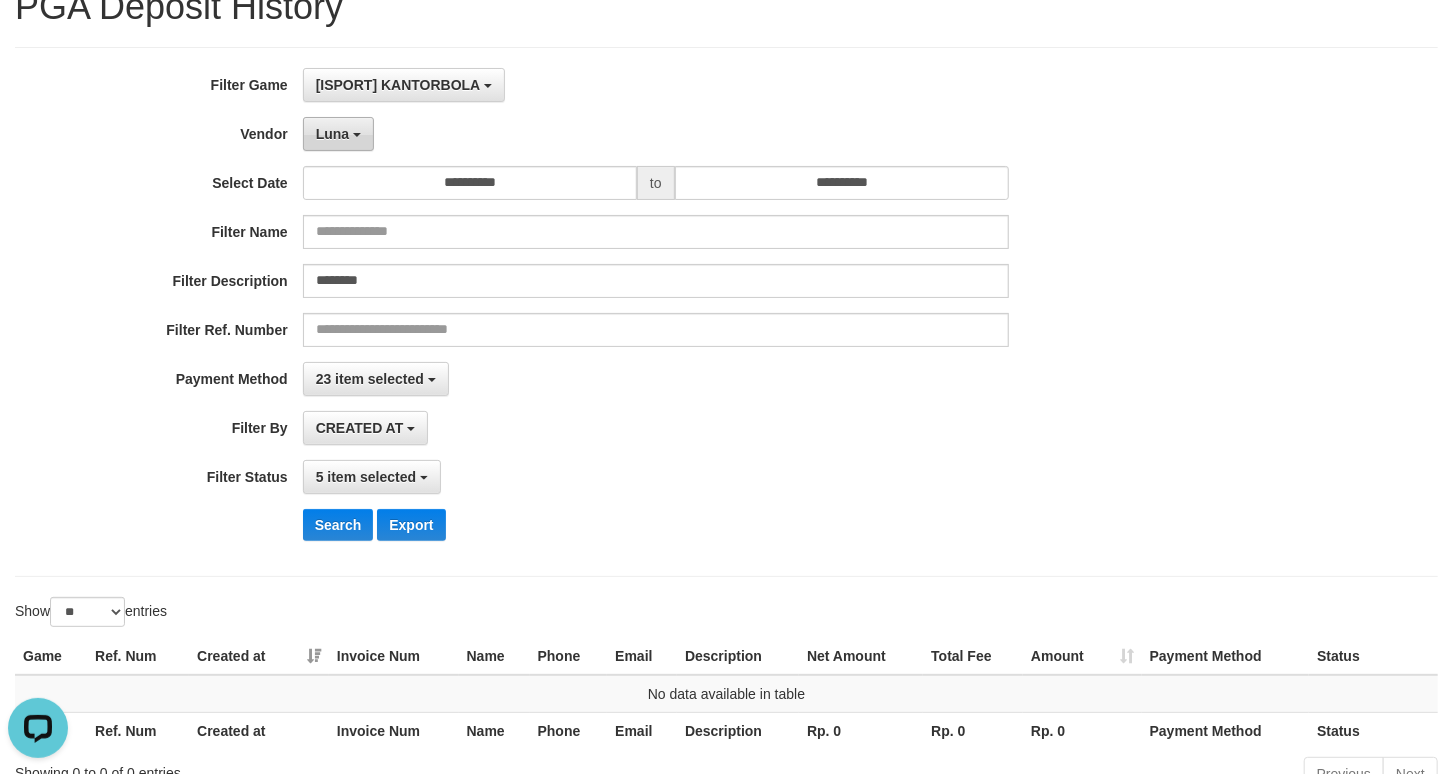 click on "Luna" at bounding box center (332, 134) 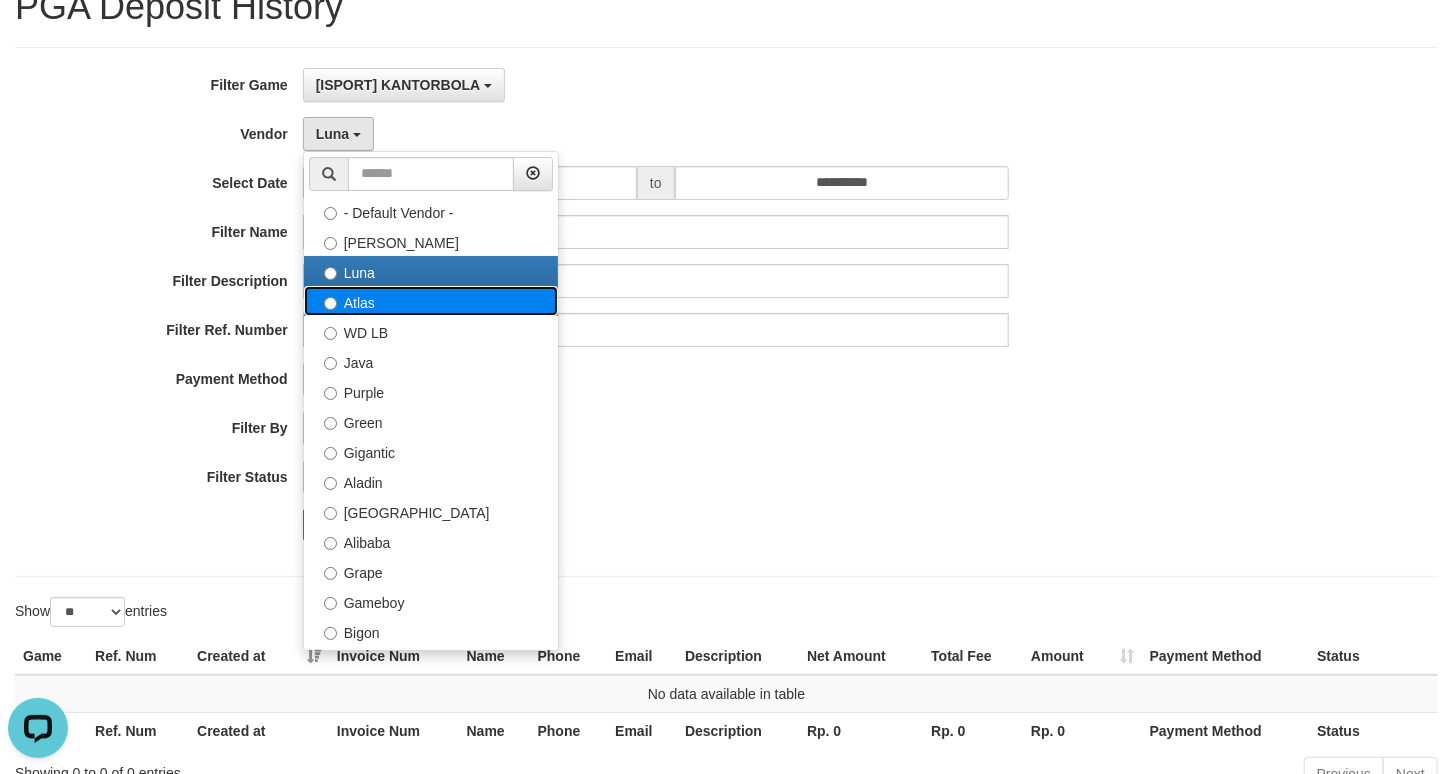 click on "Atlas" at bounding box center (431, 301) 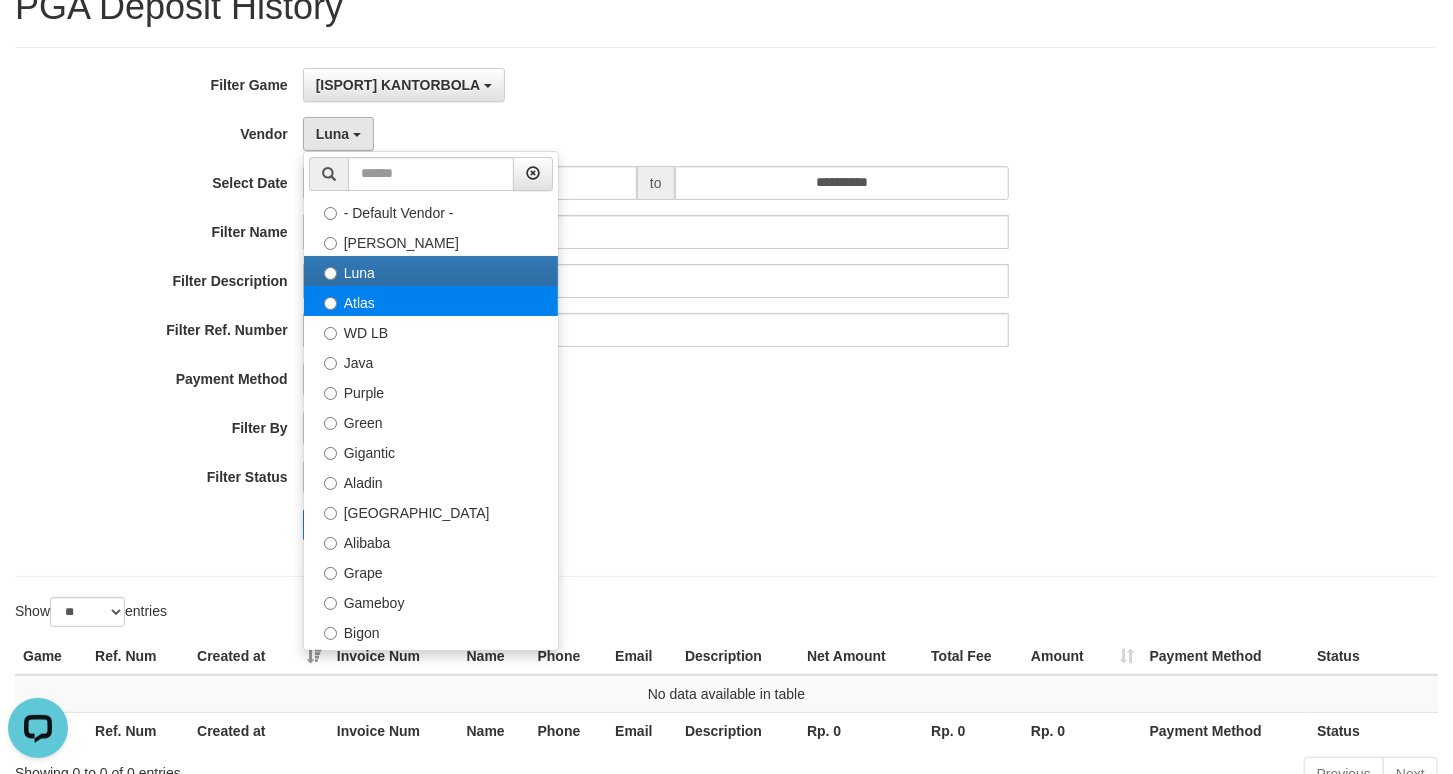 select on "**********" 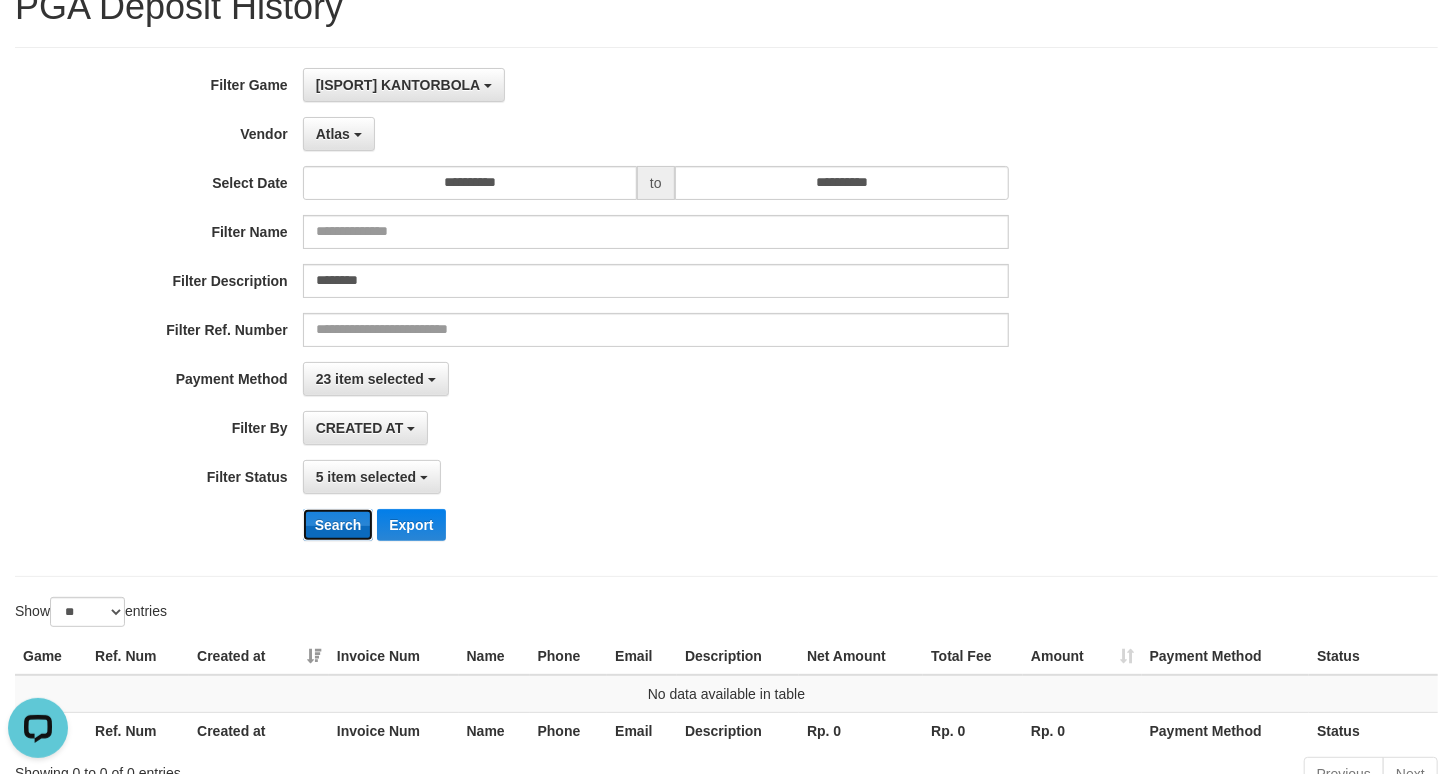 click on "Search" at bounding box center (338, 525) 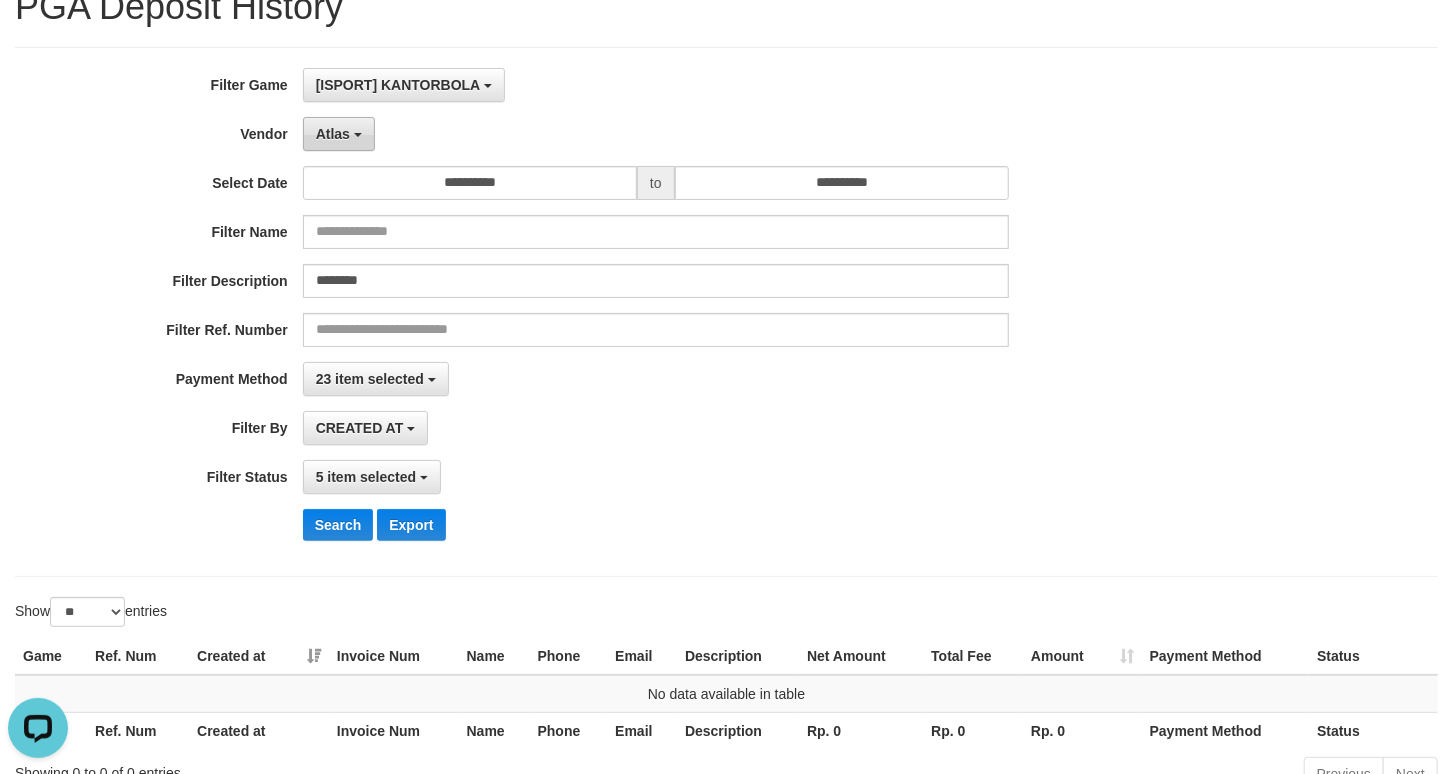 click on "Atlas" at bounding box center (333, 134) 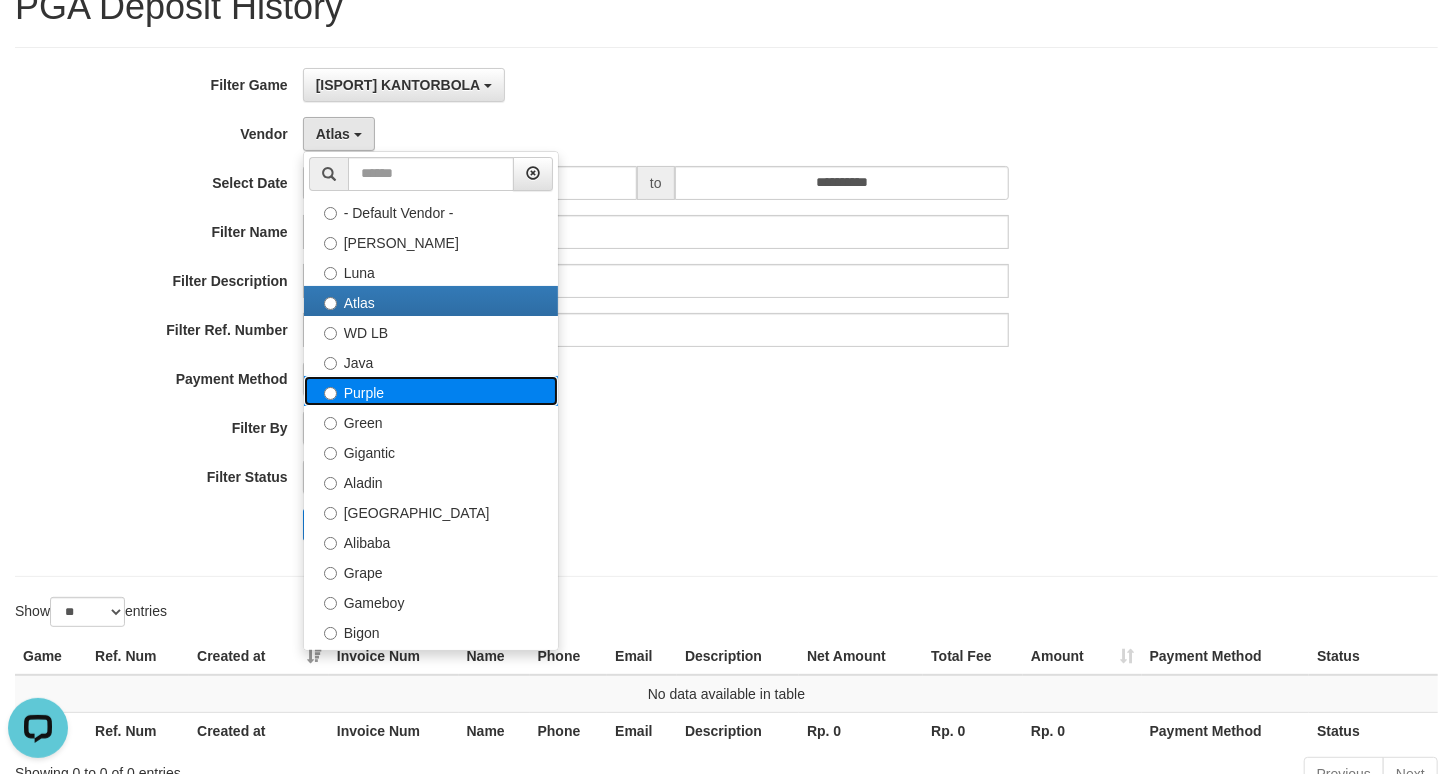click on "Purple" at bounding box center [431, 391] 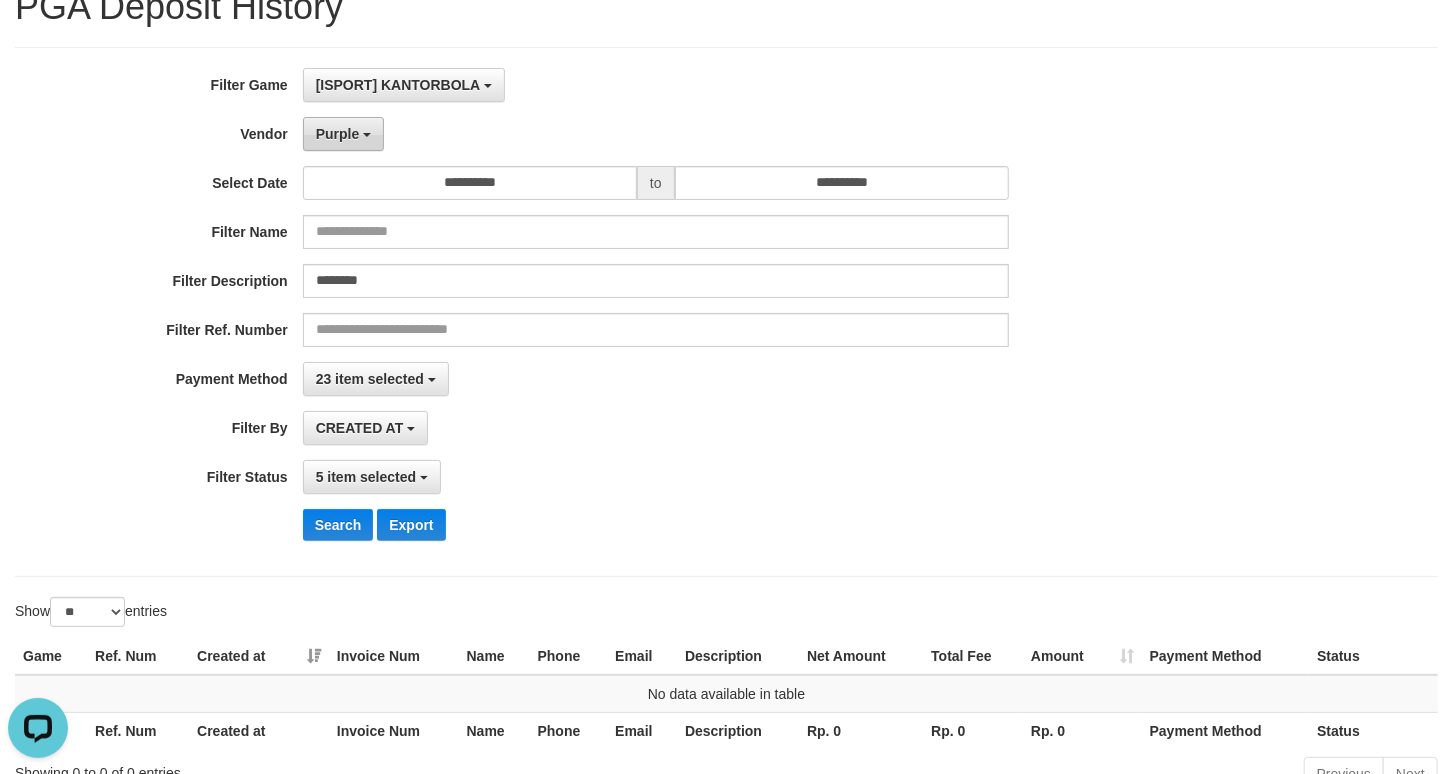 click on "Purple" at bounding box center [338, 134] 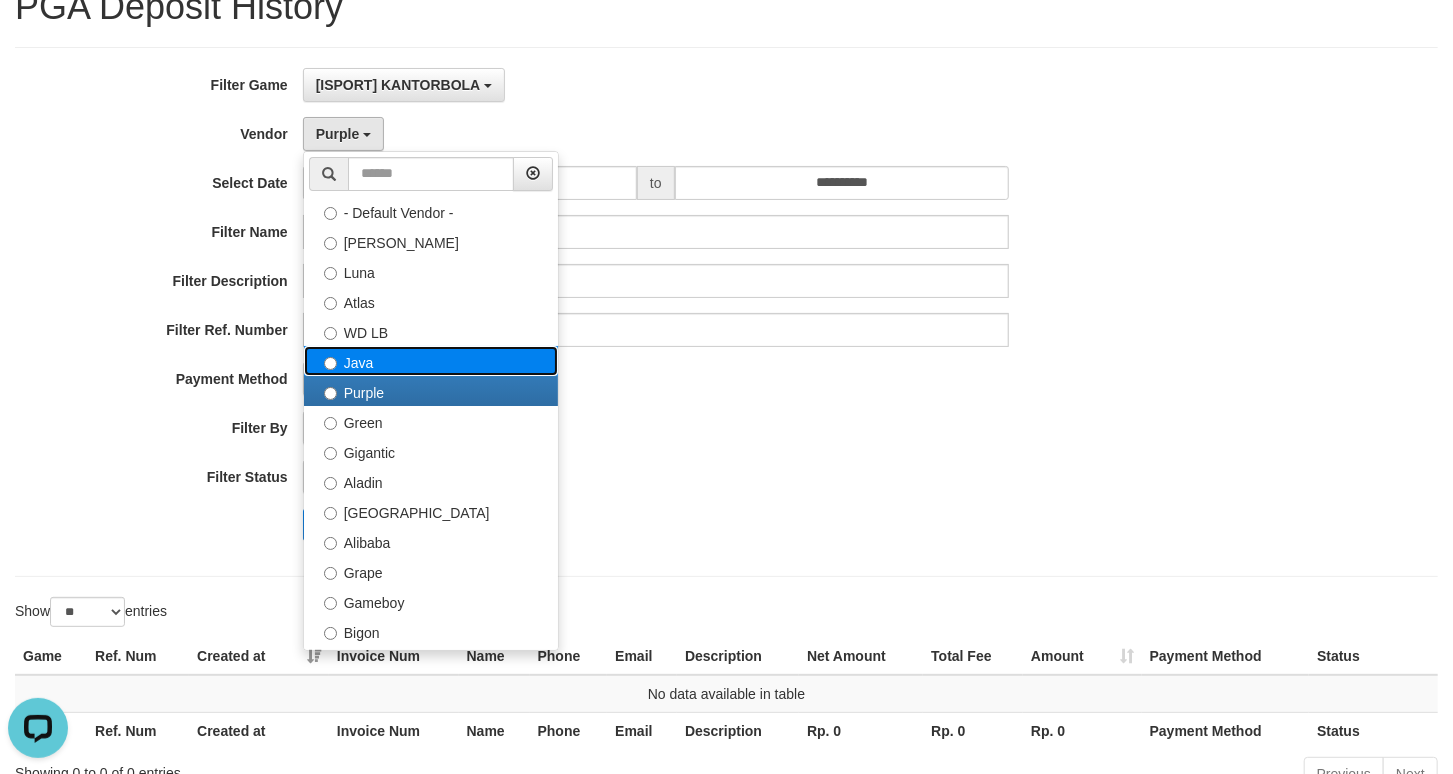 click on "Java" at bounding box center (431, 361) 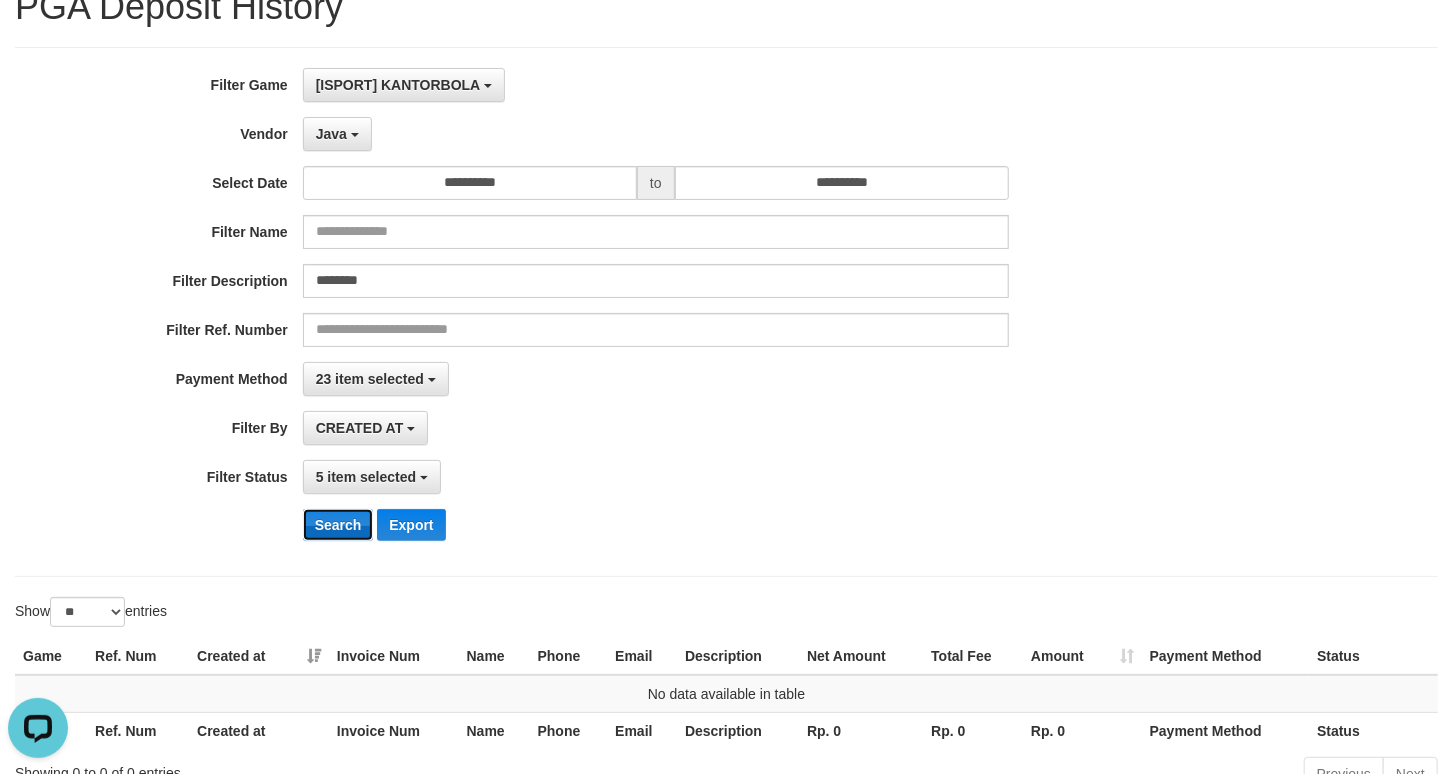 click on "Search" at bounding box center [338, 525] 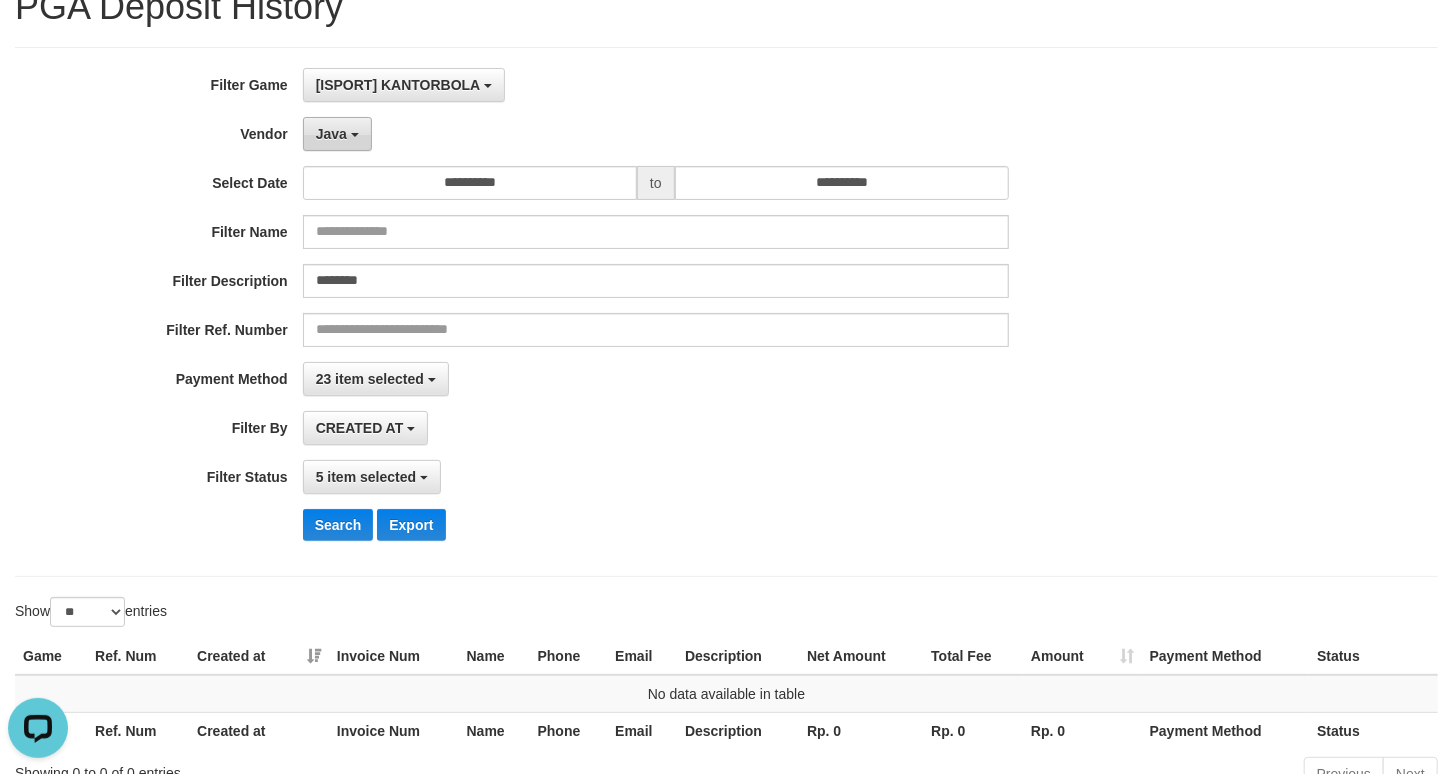 click at bounding box center (355, 135) 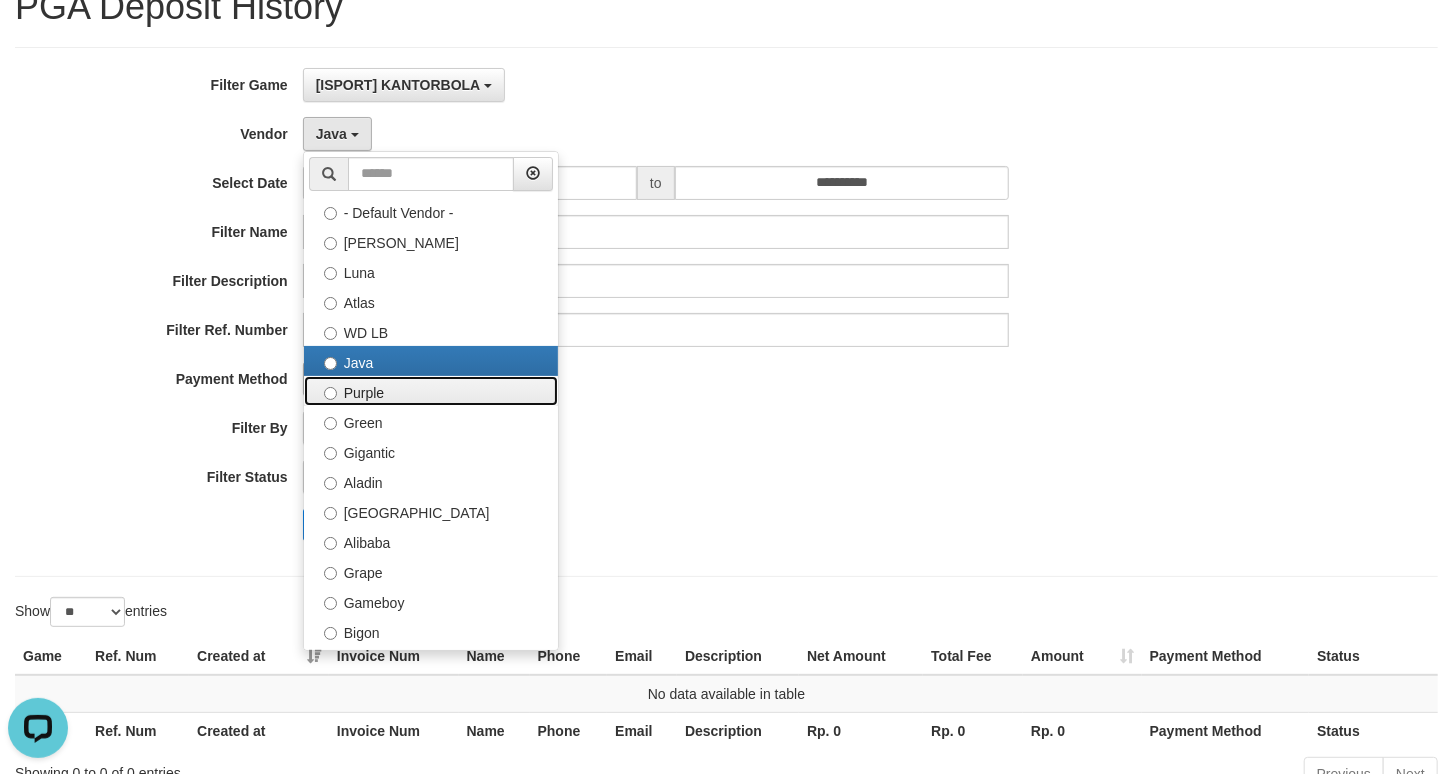 click on "Purple" at bounding box center (431, 391) 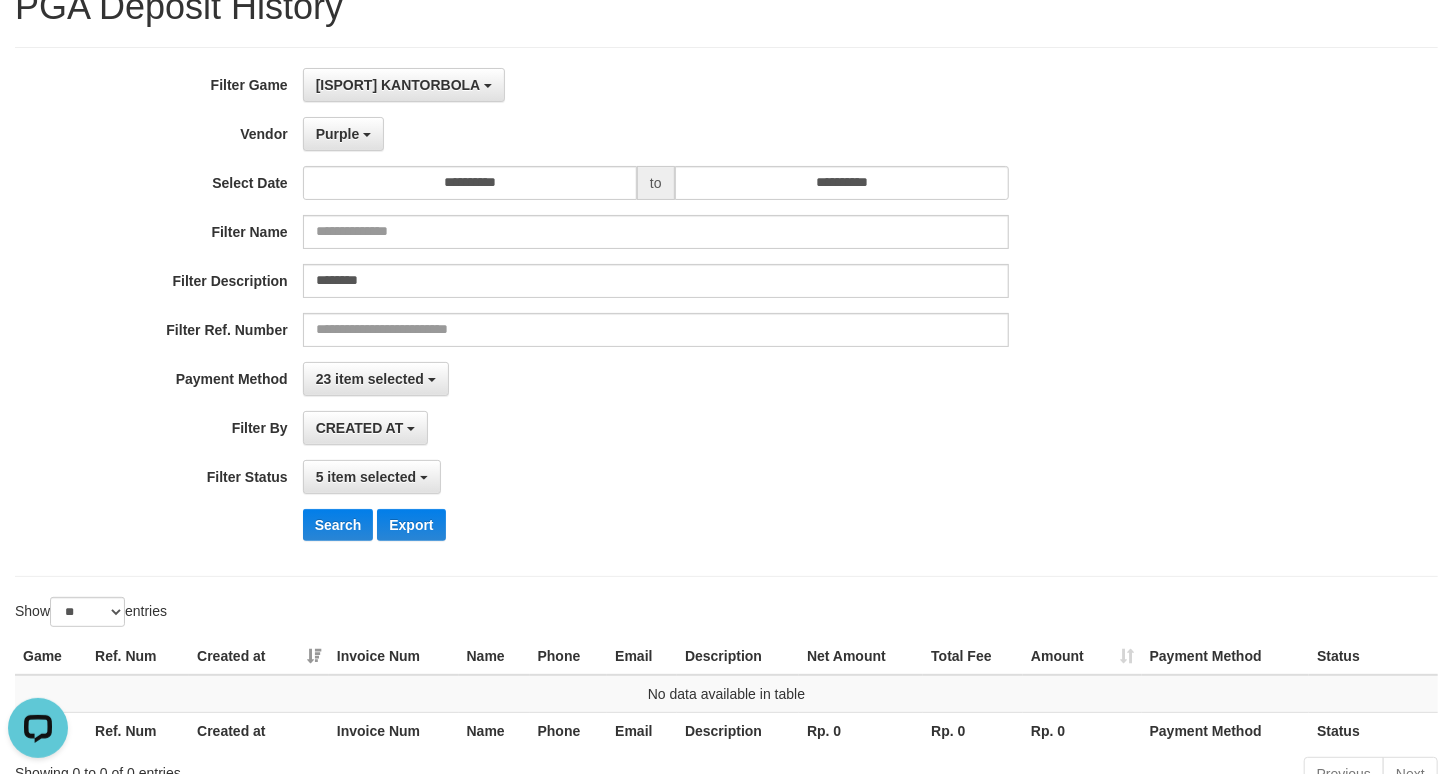 click on "**********" at bounding box center (605, 312) 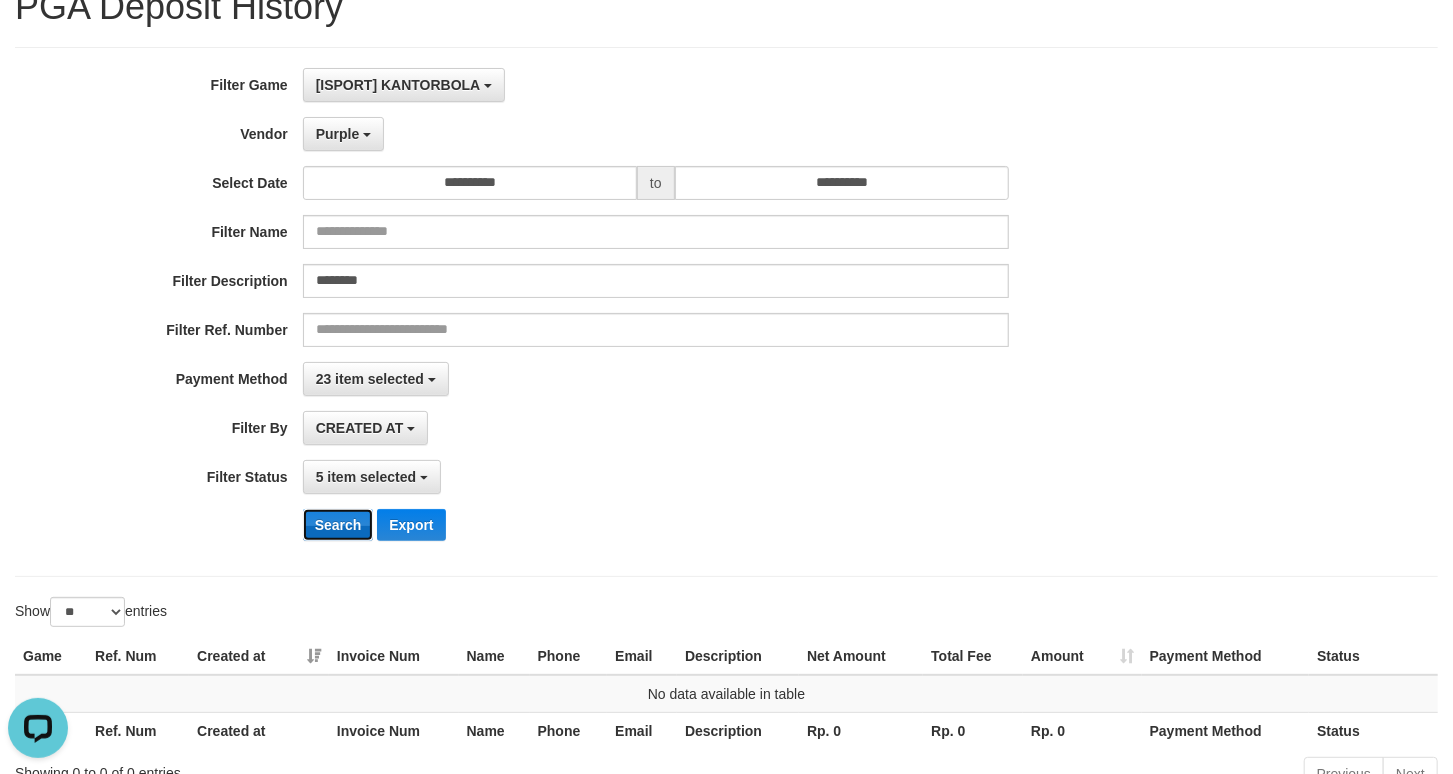 click on "Search" at bounding box center [338, 525] 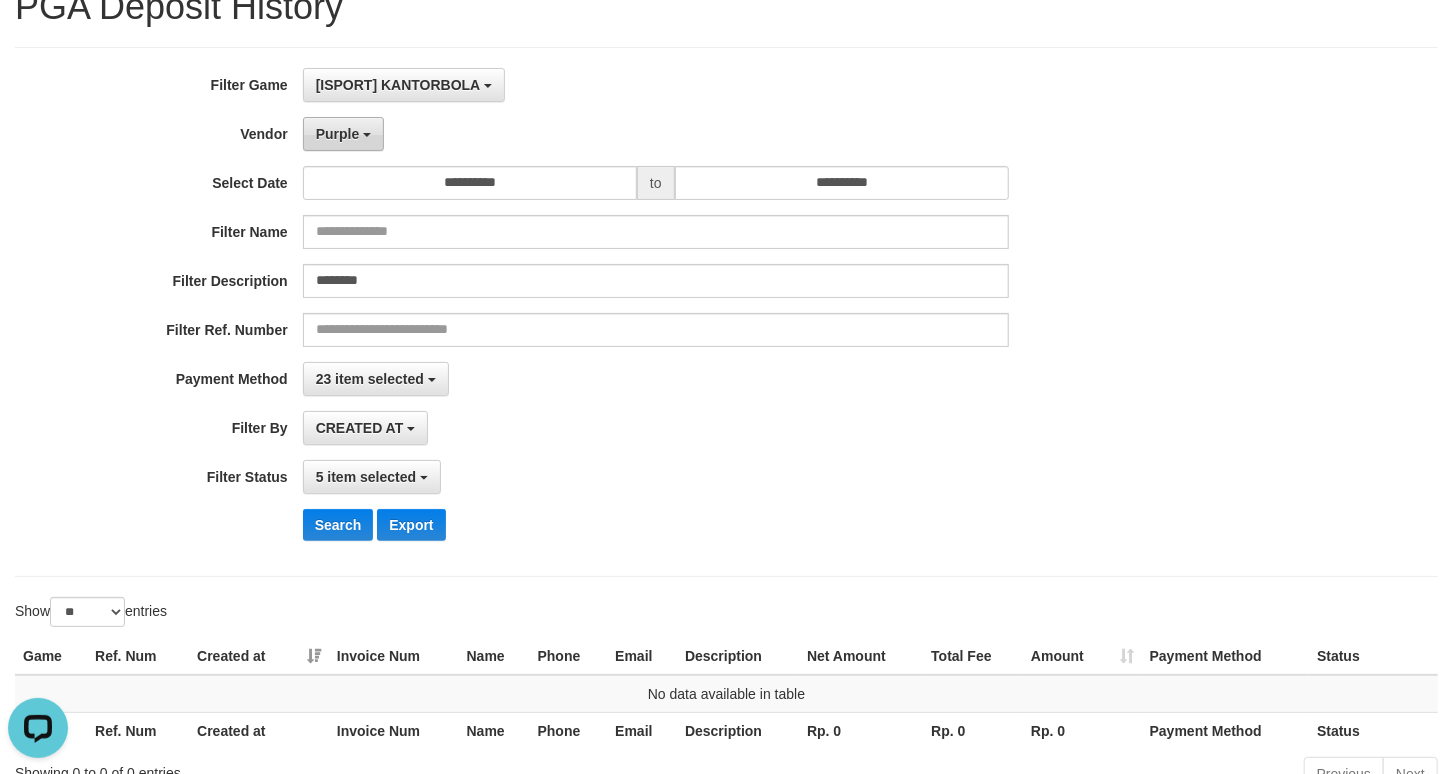 click on "Purple" at bounding box center (338, 134) 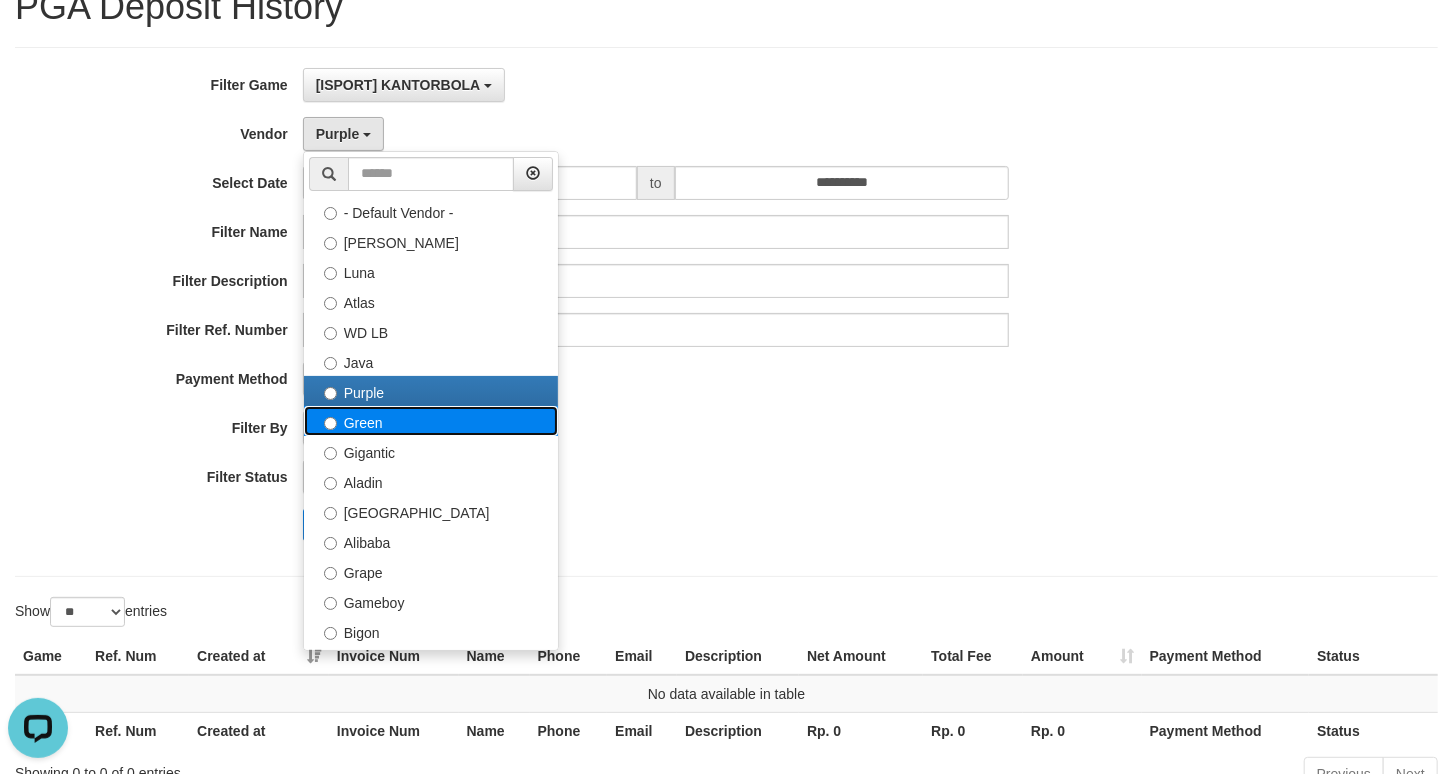 click on "Green" at bounding box center (431, 421) 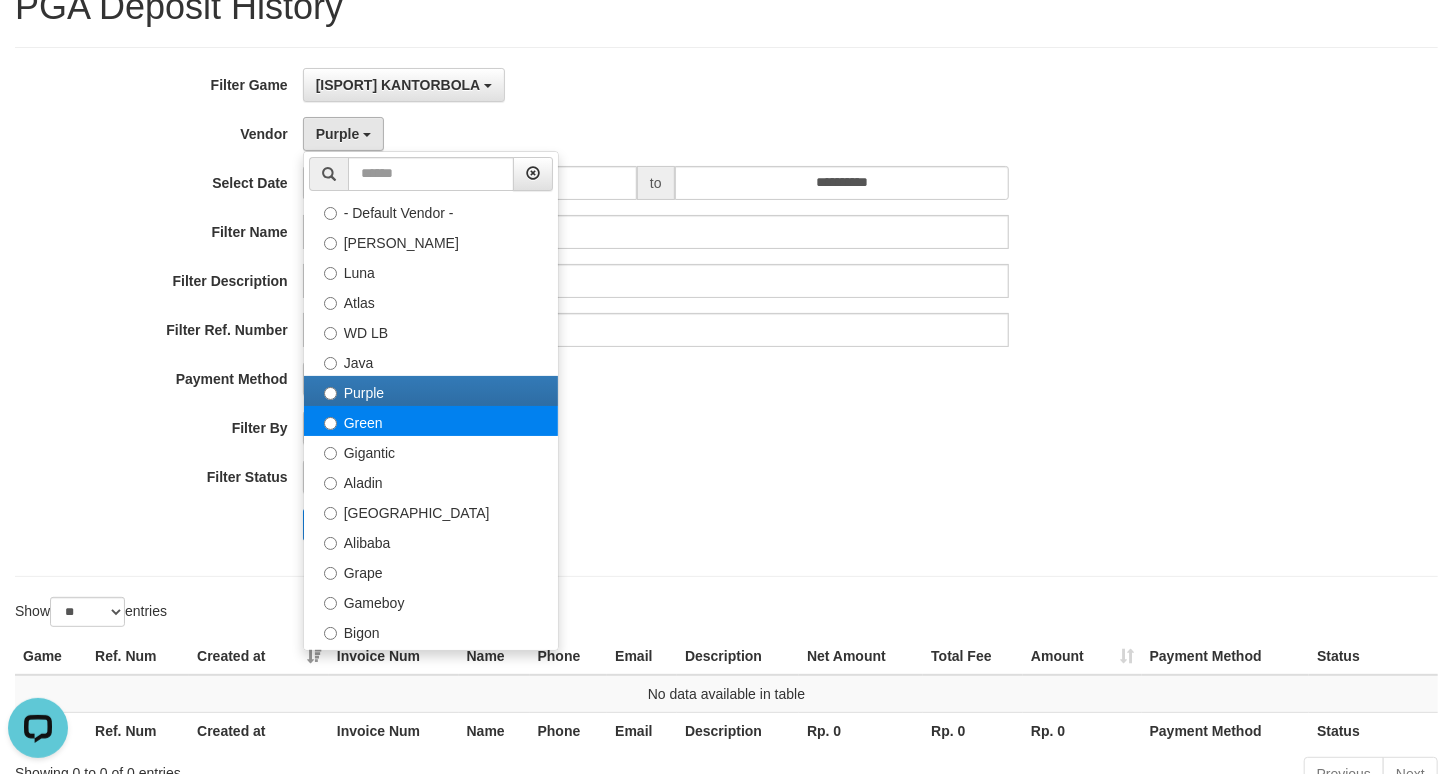 select on "**********" 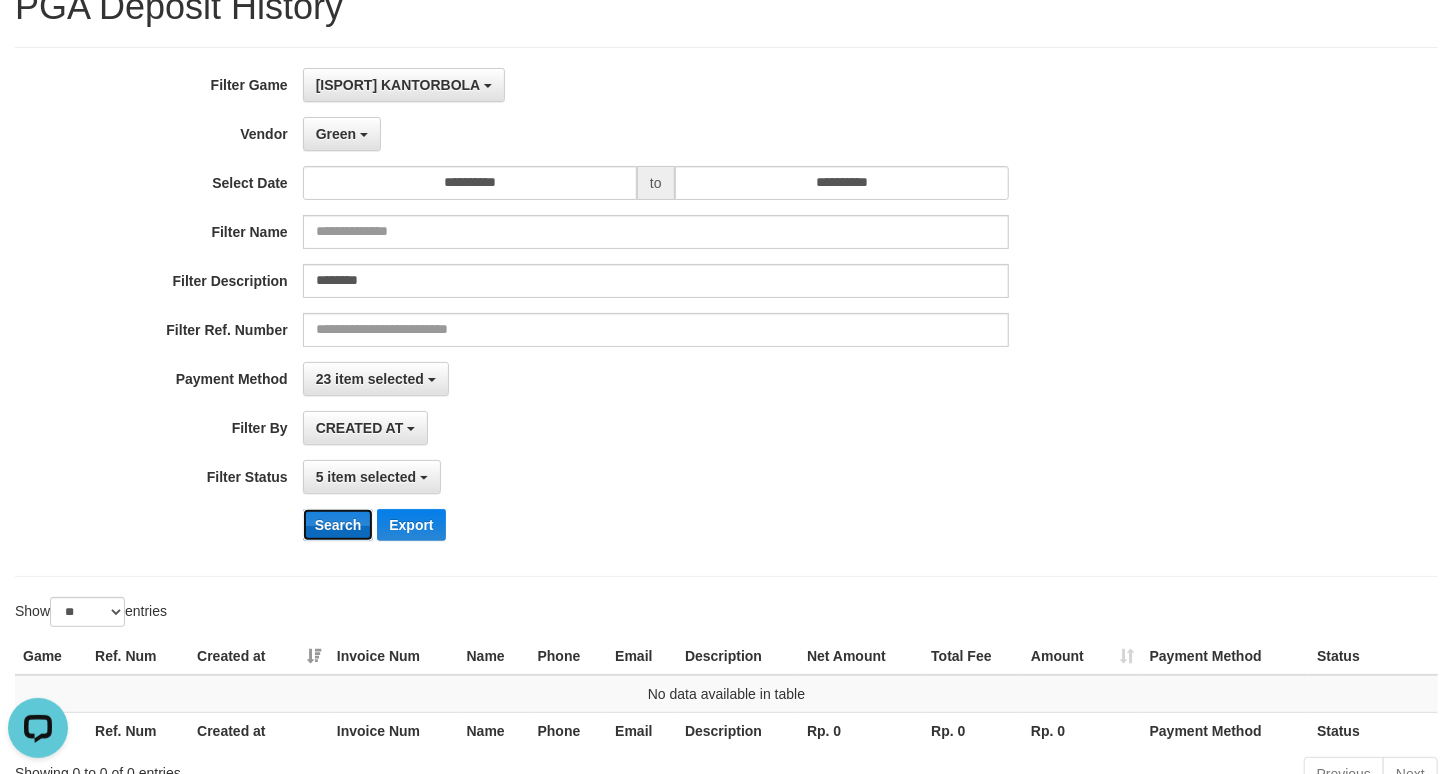 click on "Search" at bounding box center (338, 525) 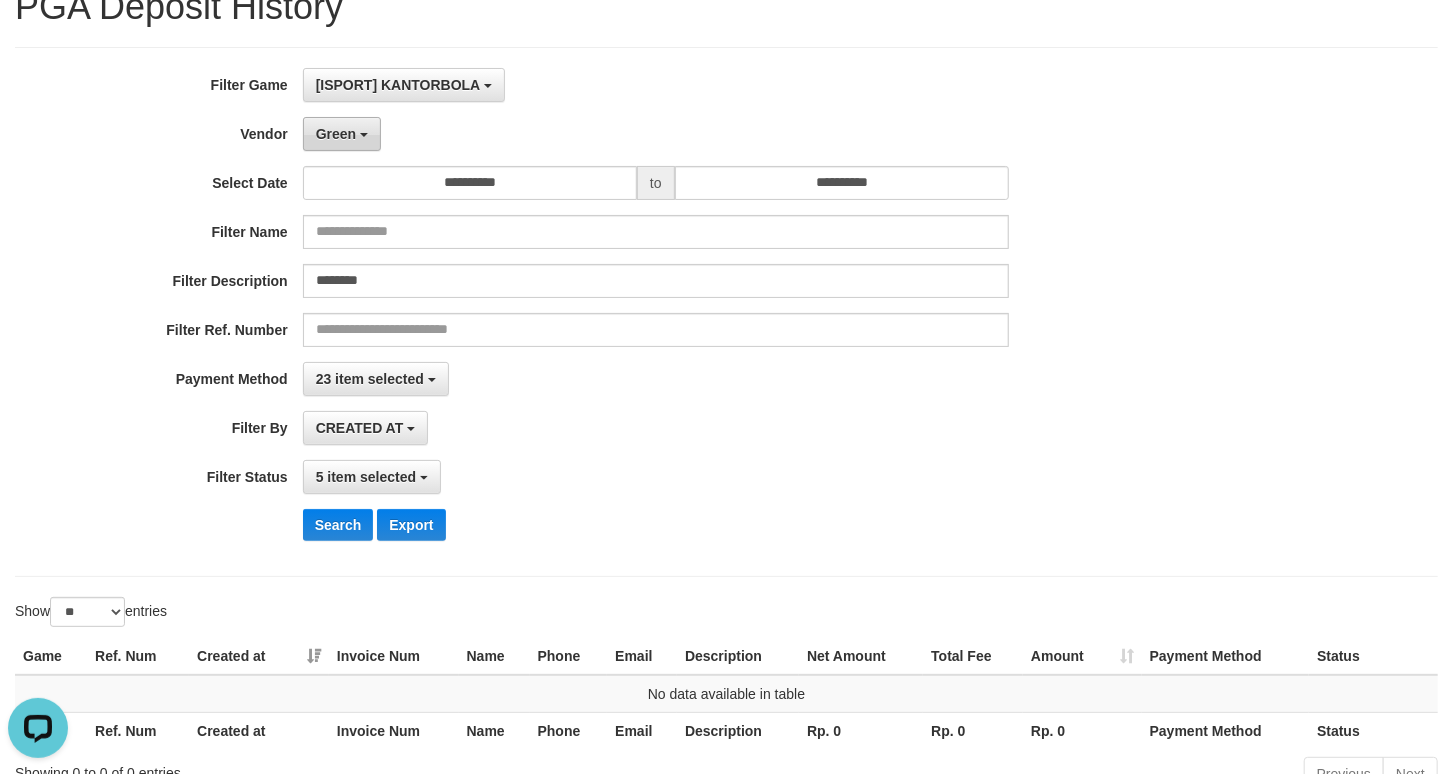 drag, startPoint x: 331, startPoint y: 130, endPoint x: 340, endPoint y: 135, distance: 10.29563 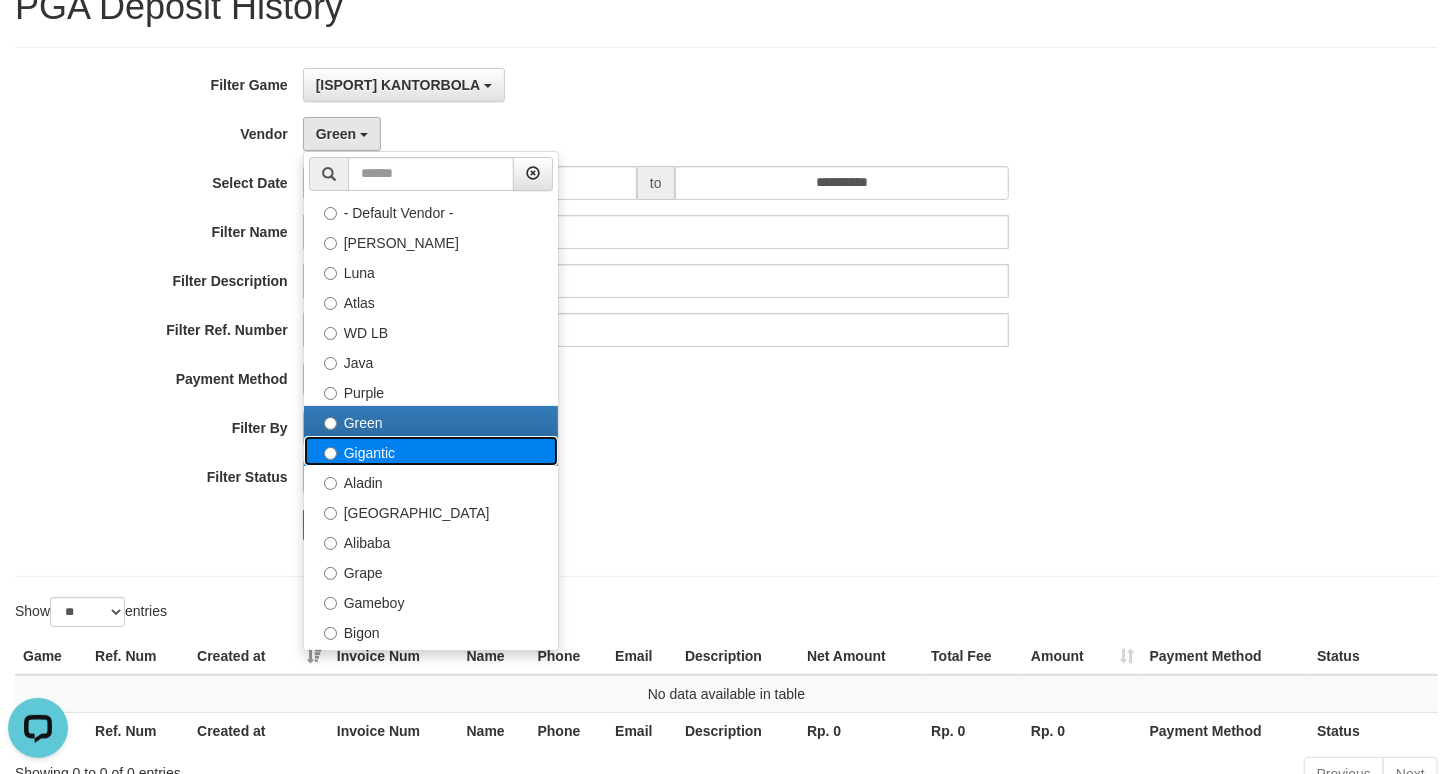 click on "Gigantic" at bounding box center [431, 451] 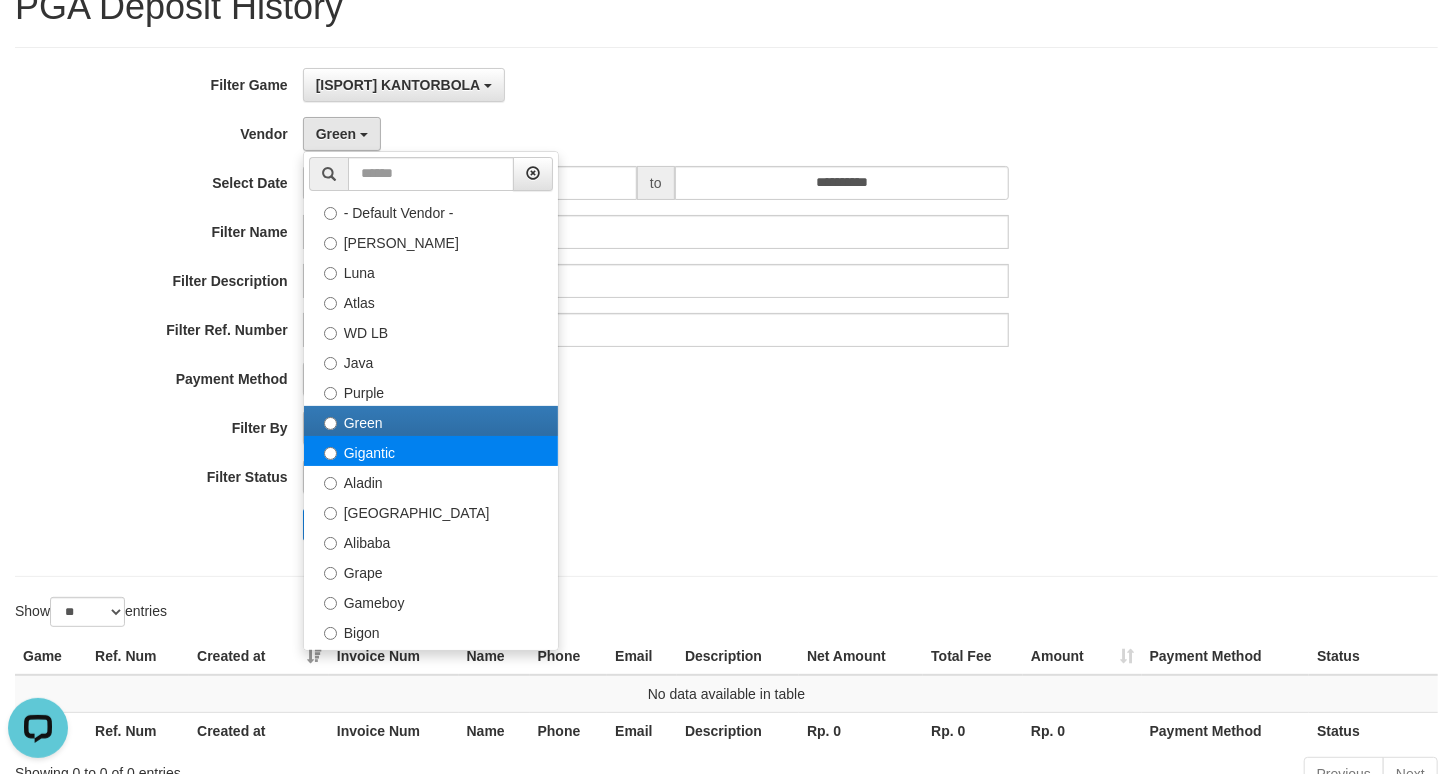 select on "**********" 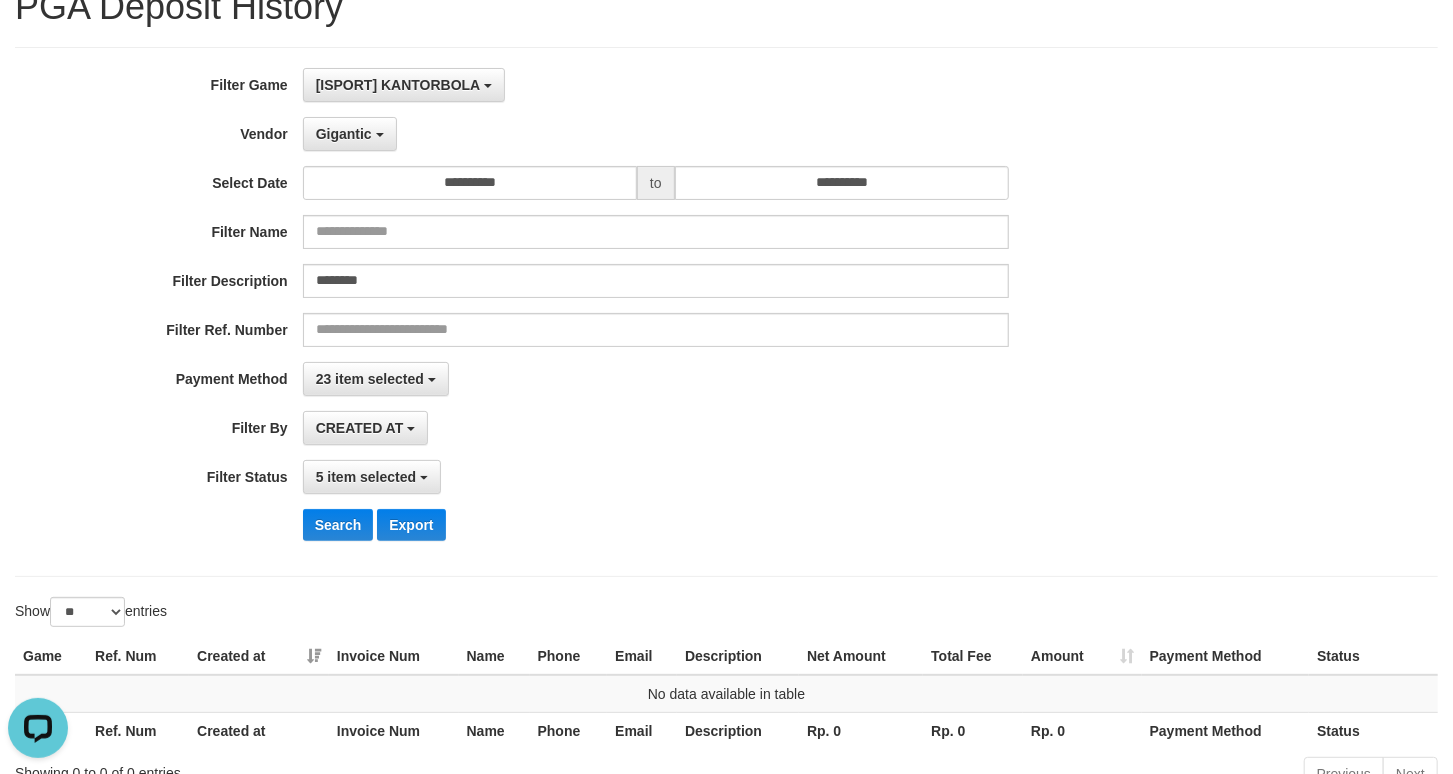 click on "**********" at bounding box center (605, 312) 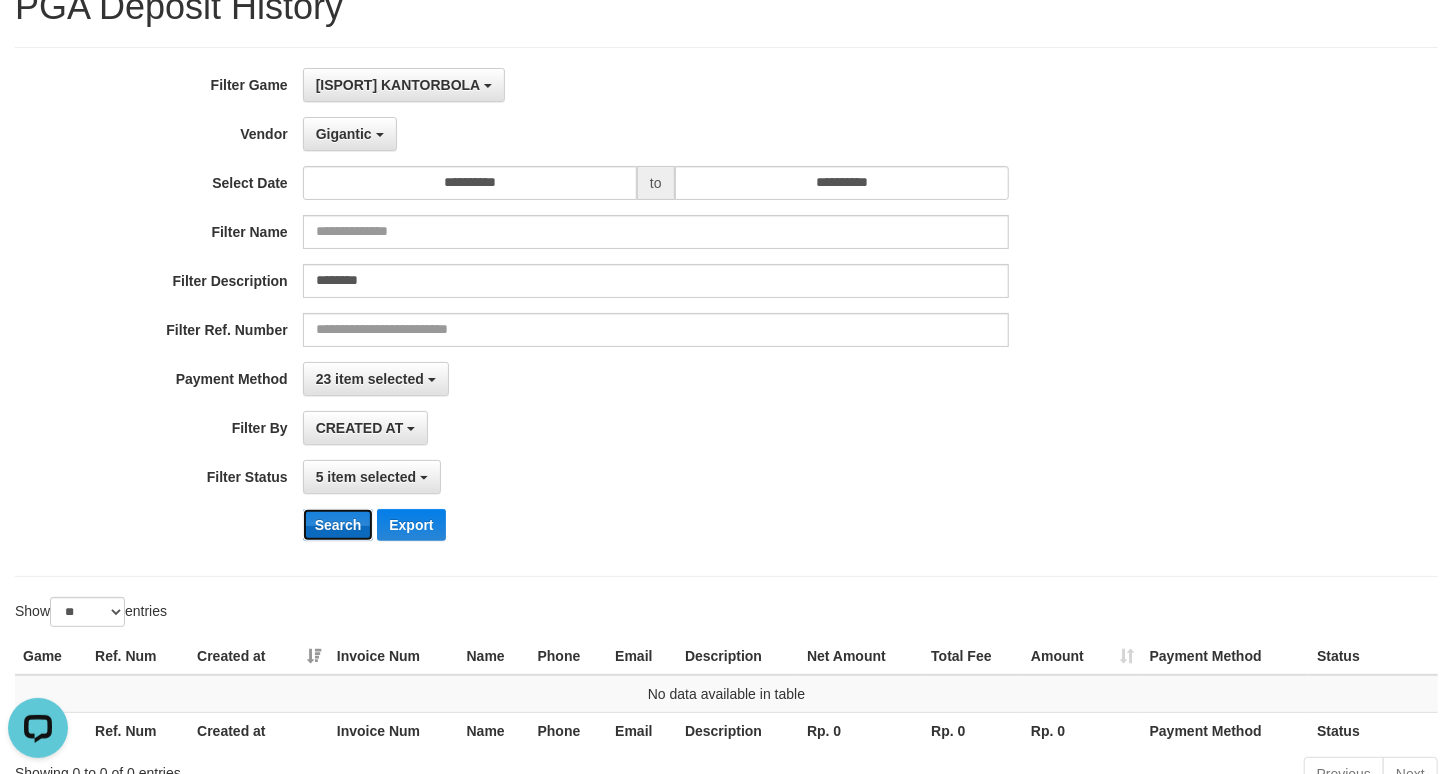 click on "Search" at bounding box center [338, 525] 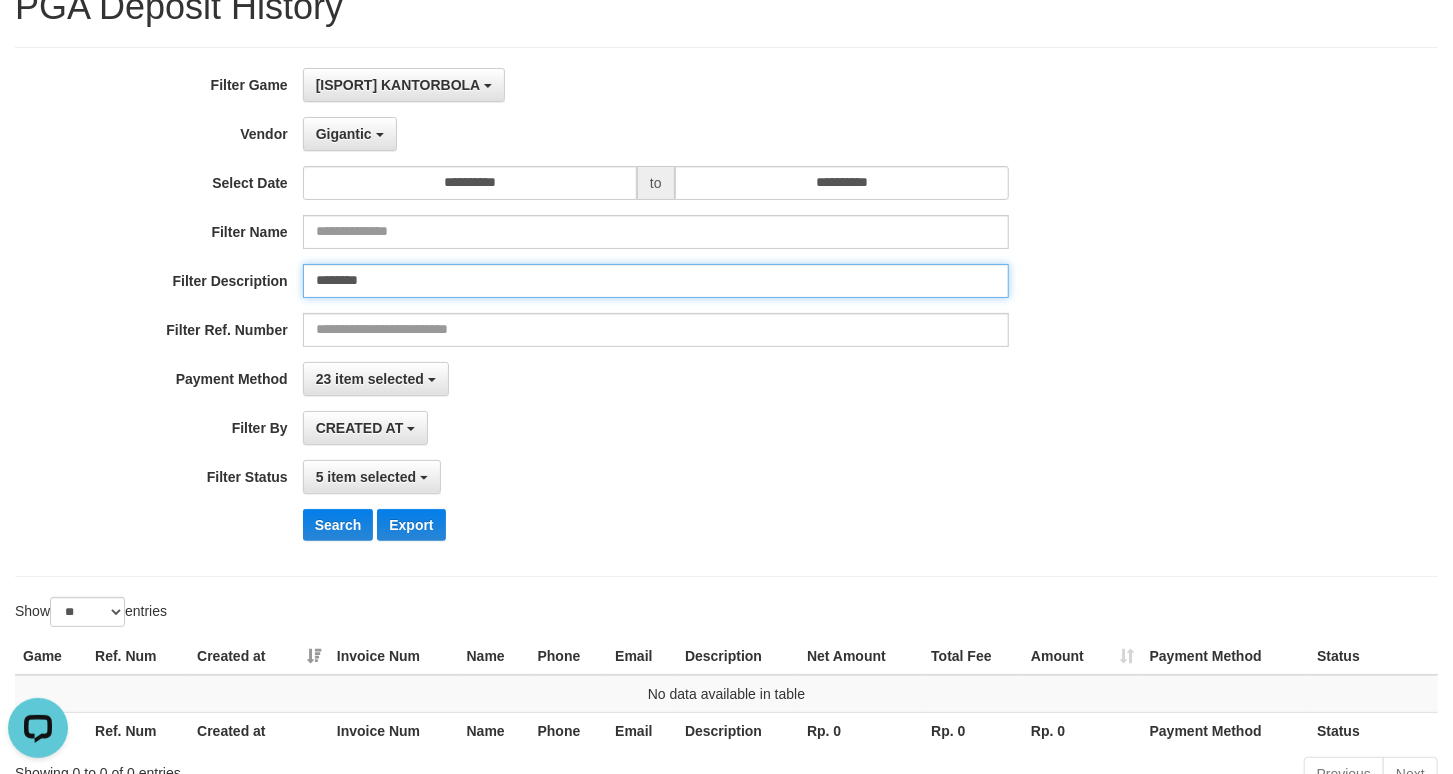 click on "********" at bounding box center (656, 281) 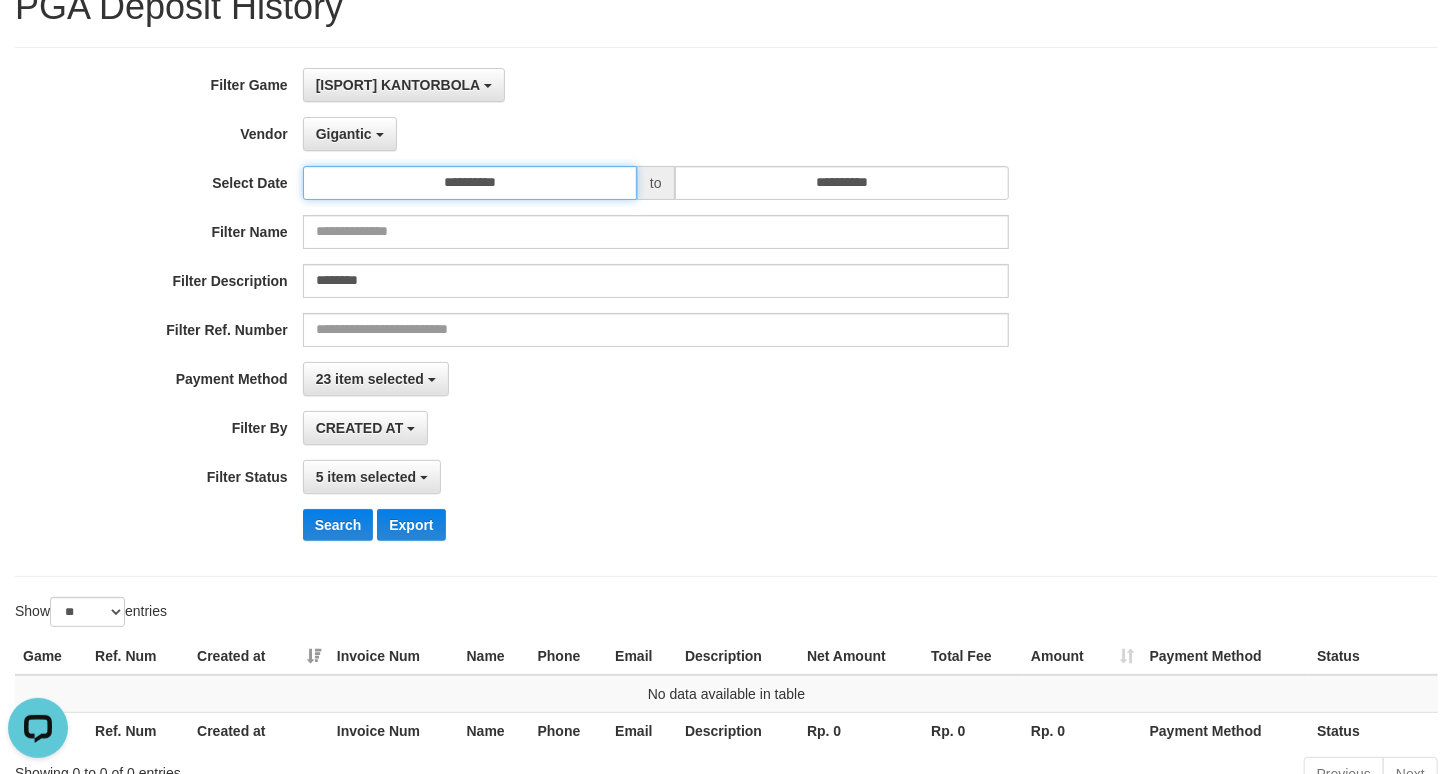 click on "**********" at bounding box center [470, 183] 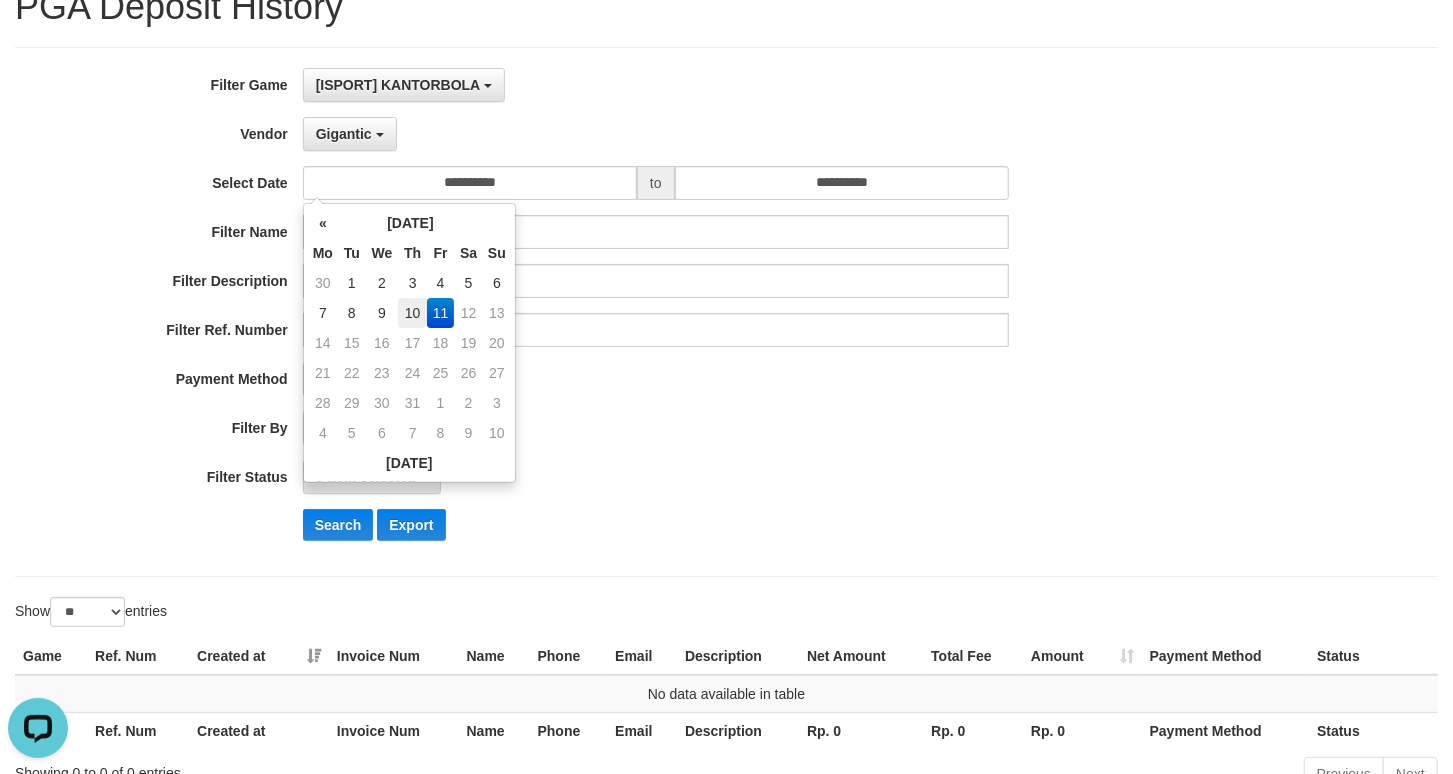 click on "10" at bounding box center [412, 313] 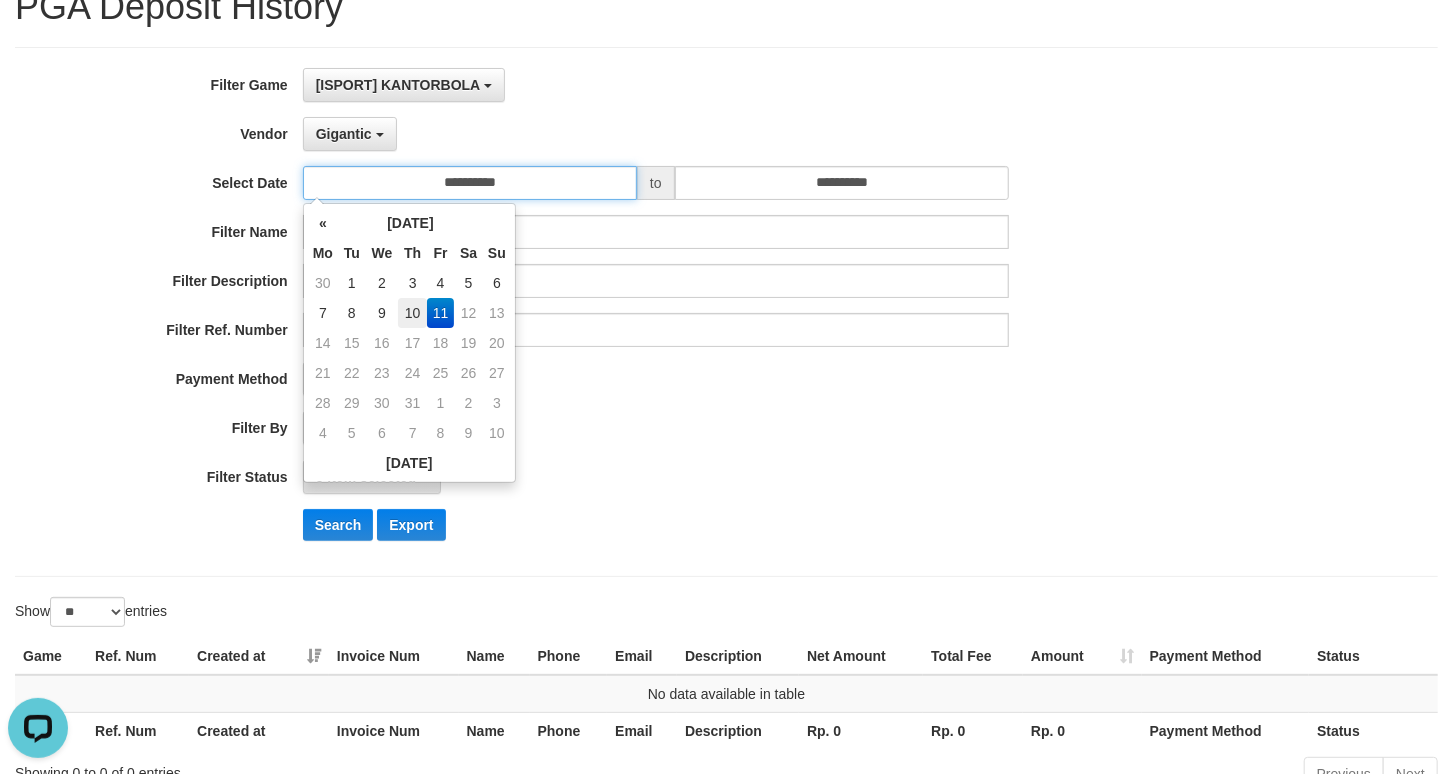 type on "**********" 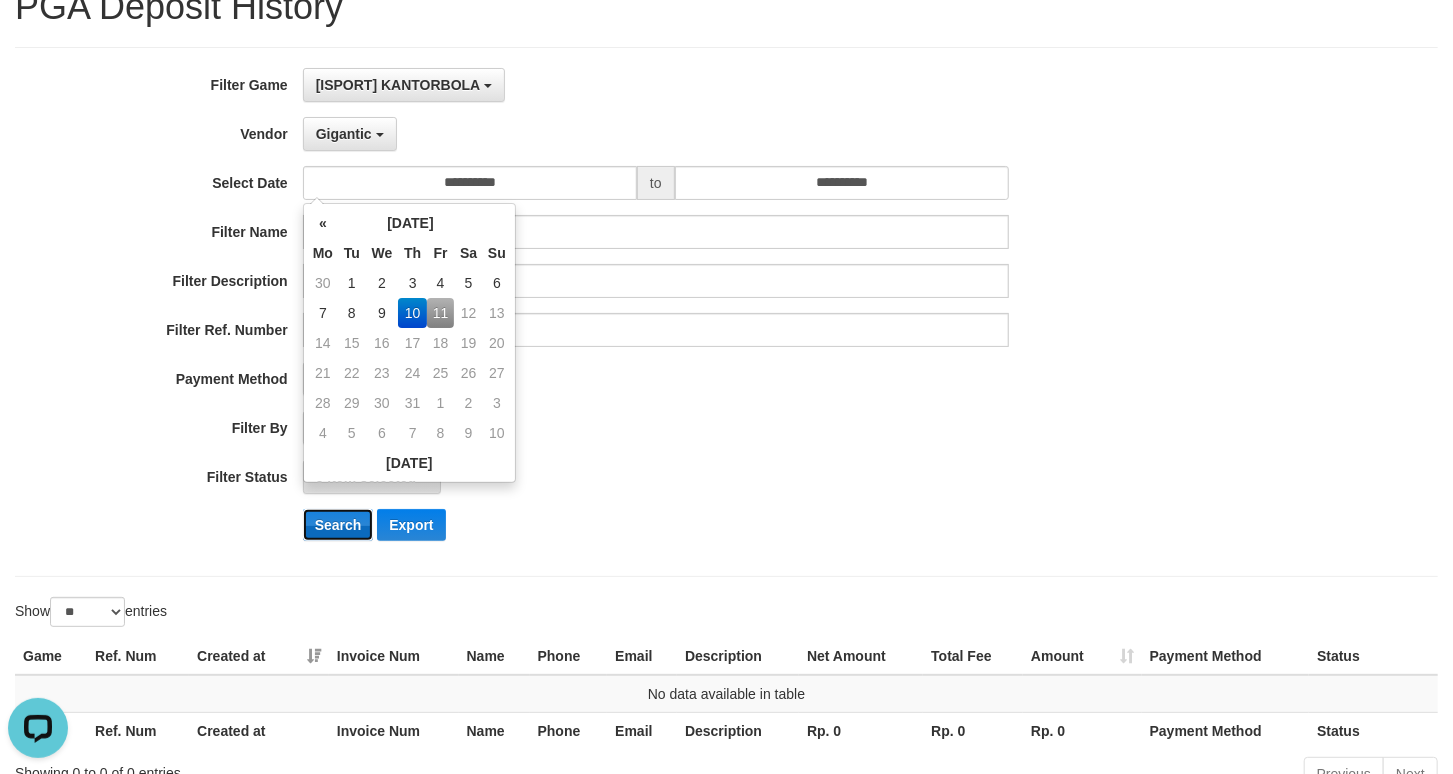 click on "Search" at bounding box center [338, 525] 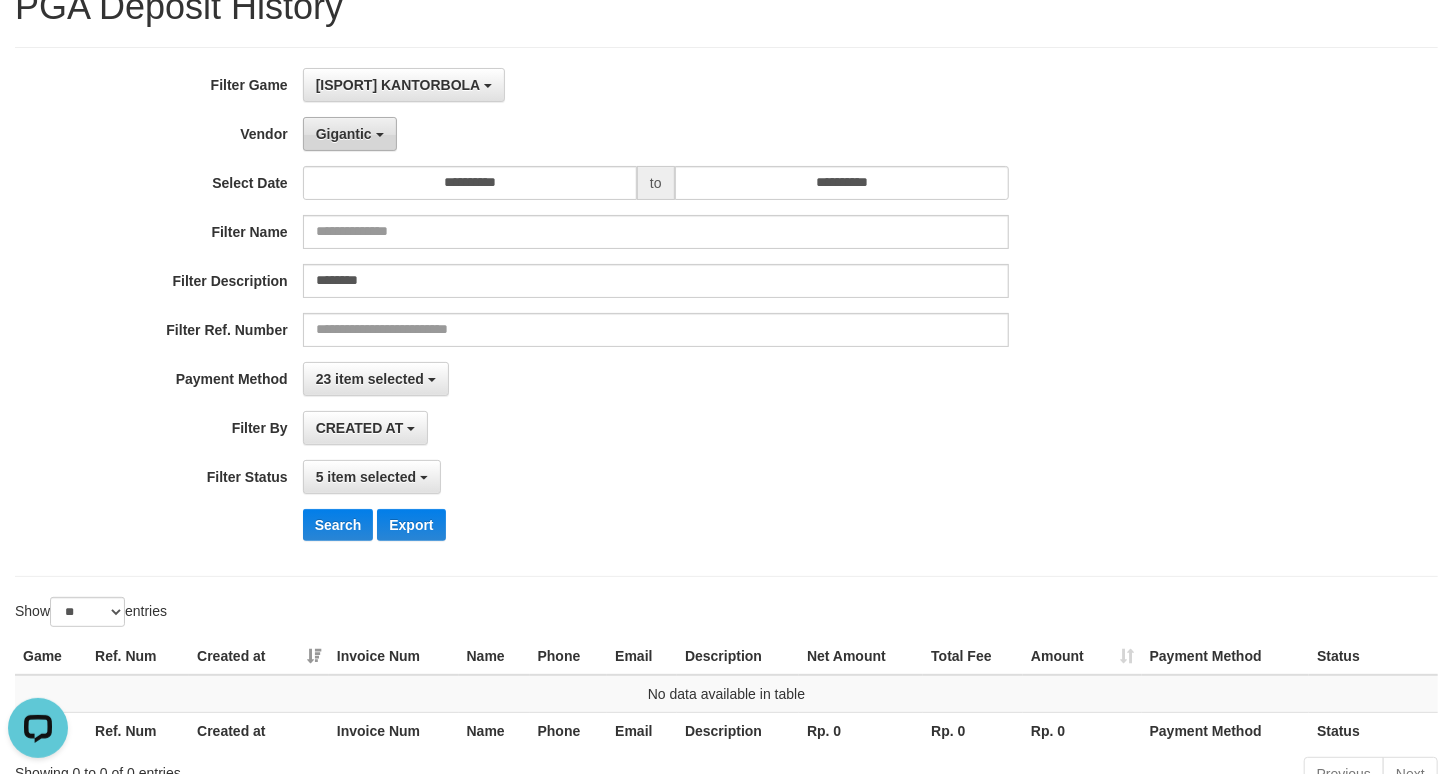 click on "Gigantic" at bounding box center (344, 134) 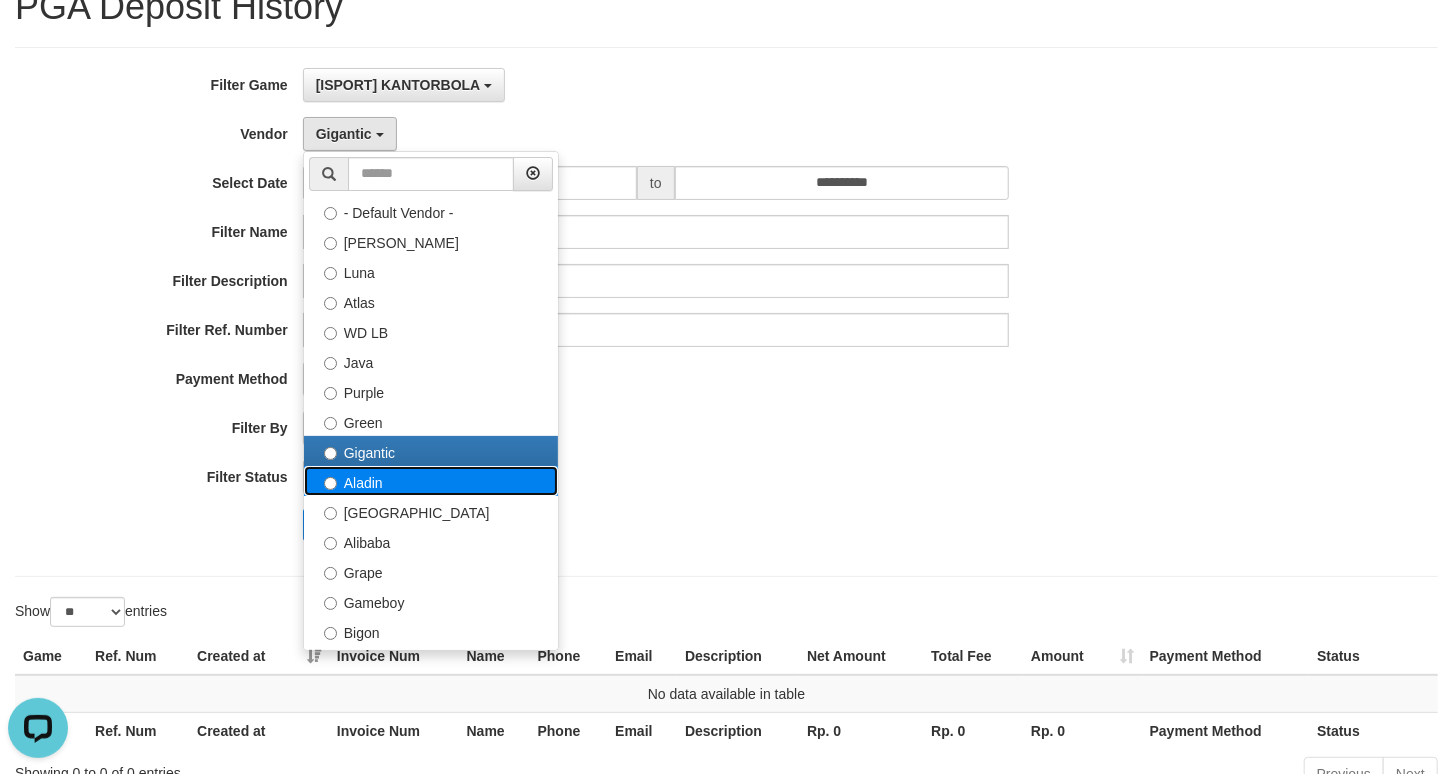 click on "Aladin" at bounding box center [431, 481] 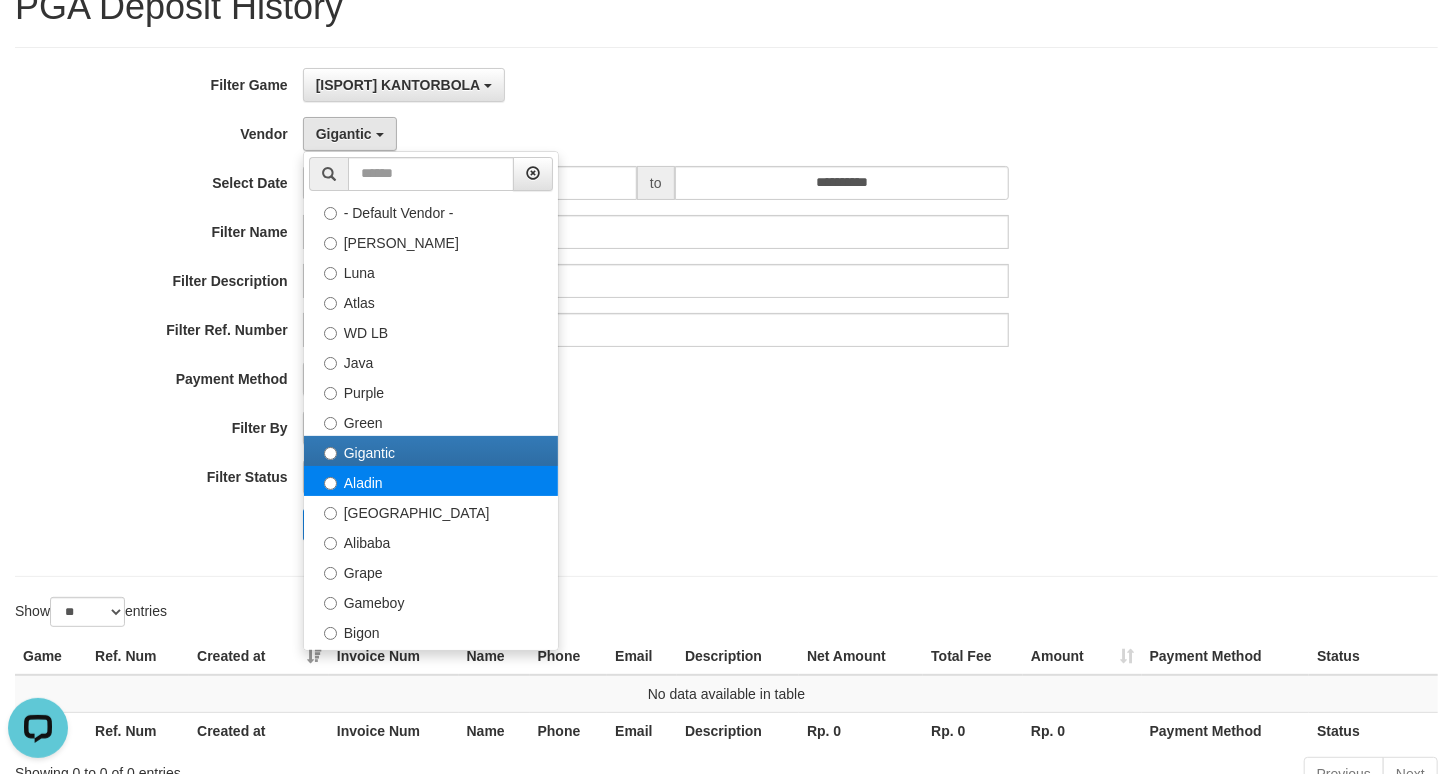 select on "**********" 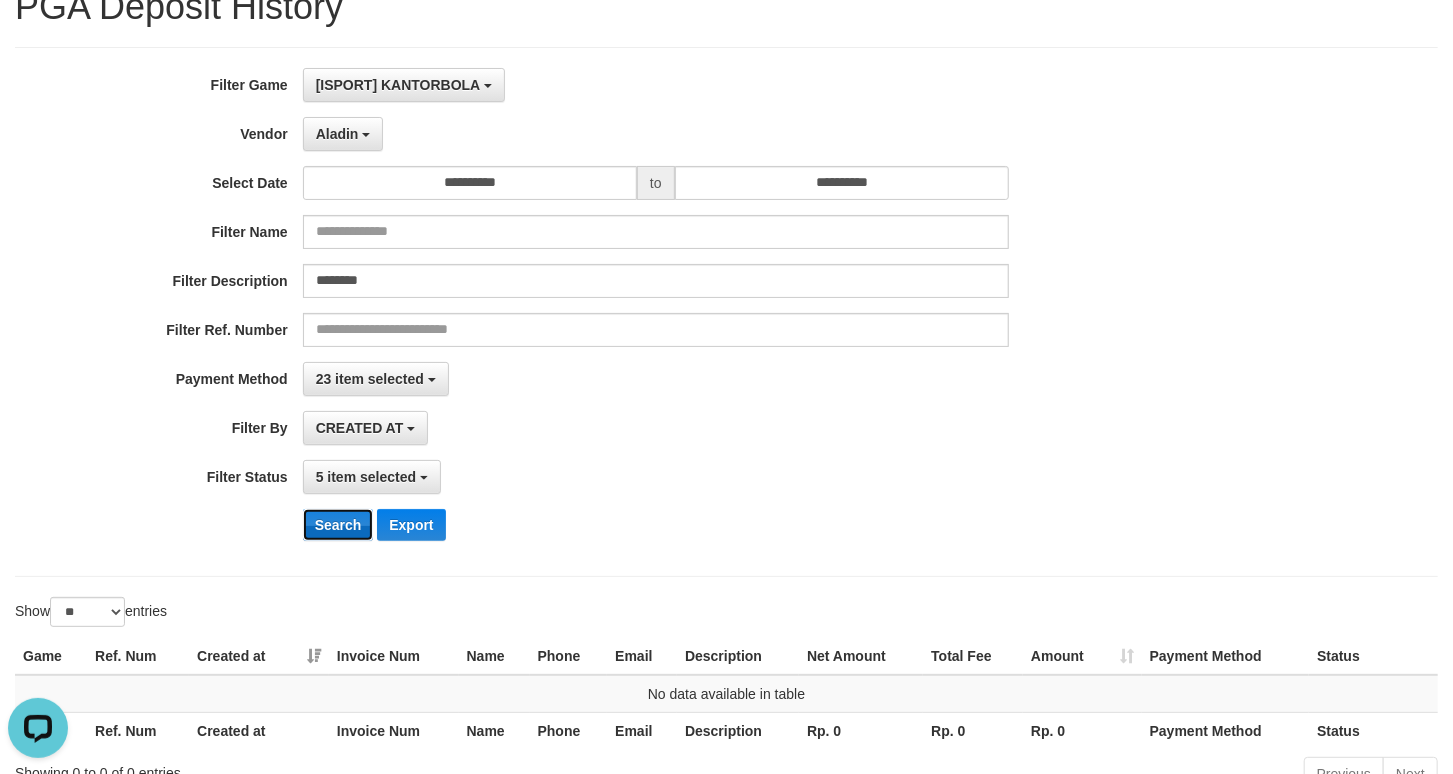 click on "Search" at bounding box center [338, 525] 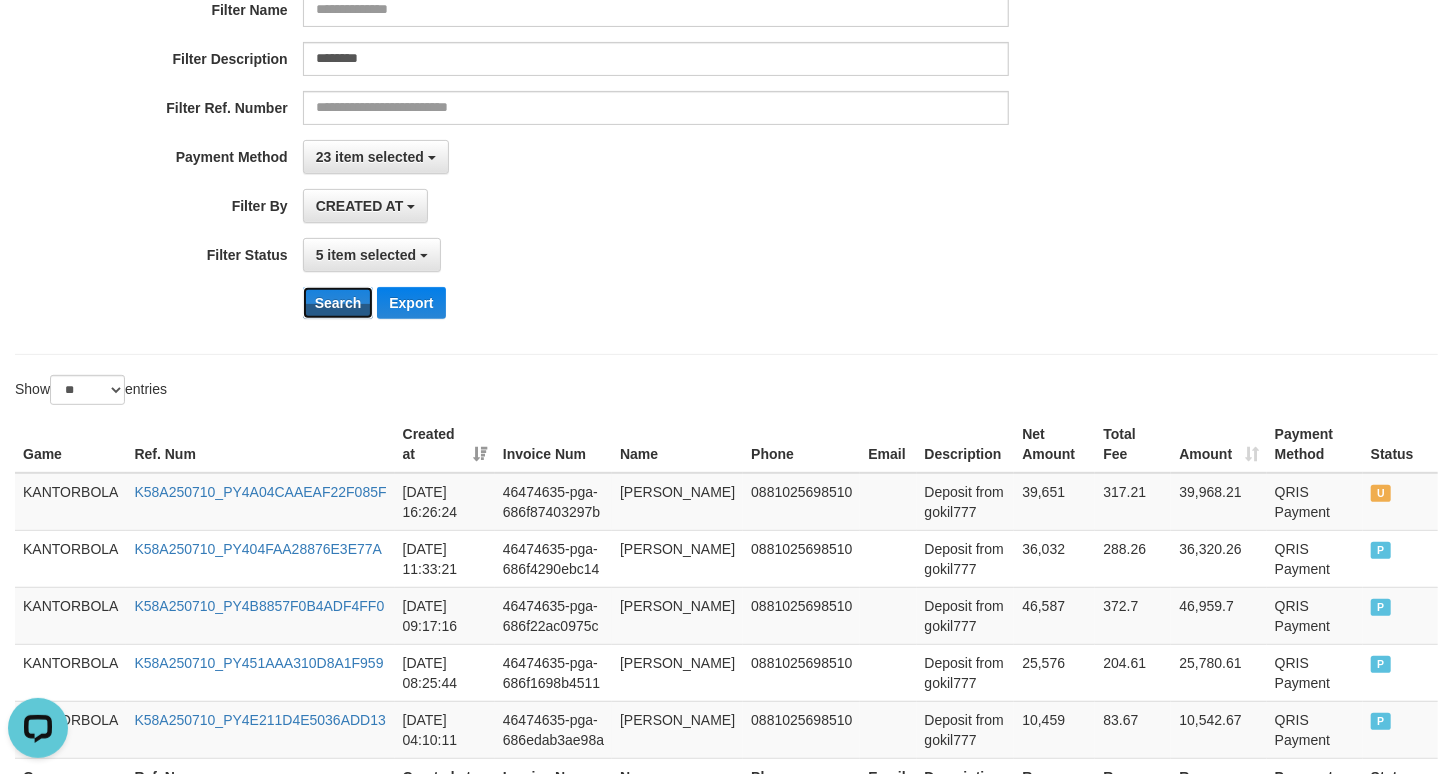 scroll, scrollTop: 418, scrollLeft: 0, axis: vertical 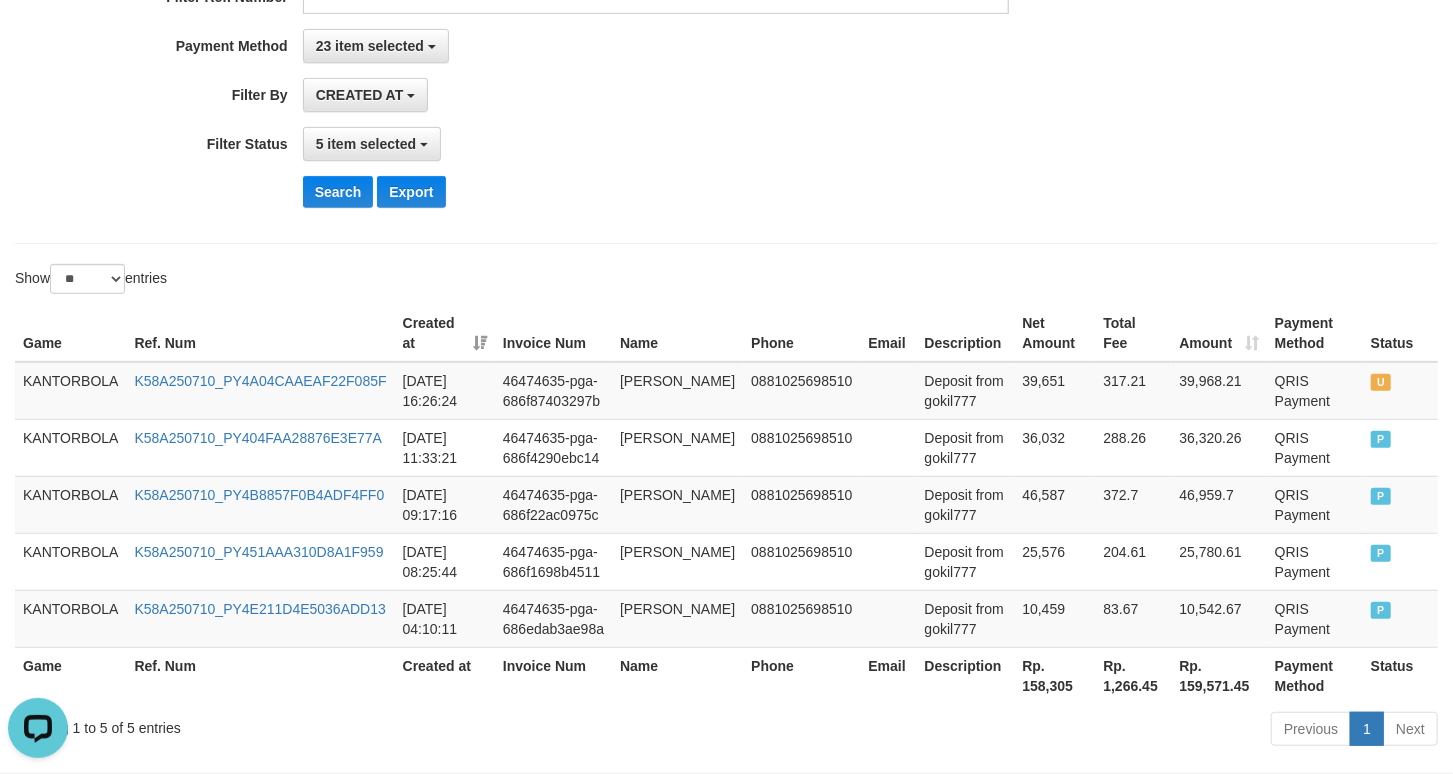 click on "**********" at bounding box center (726, 193) 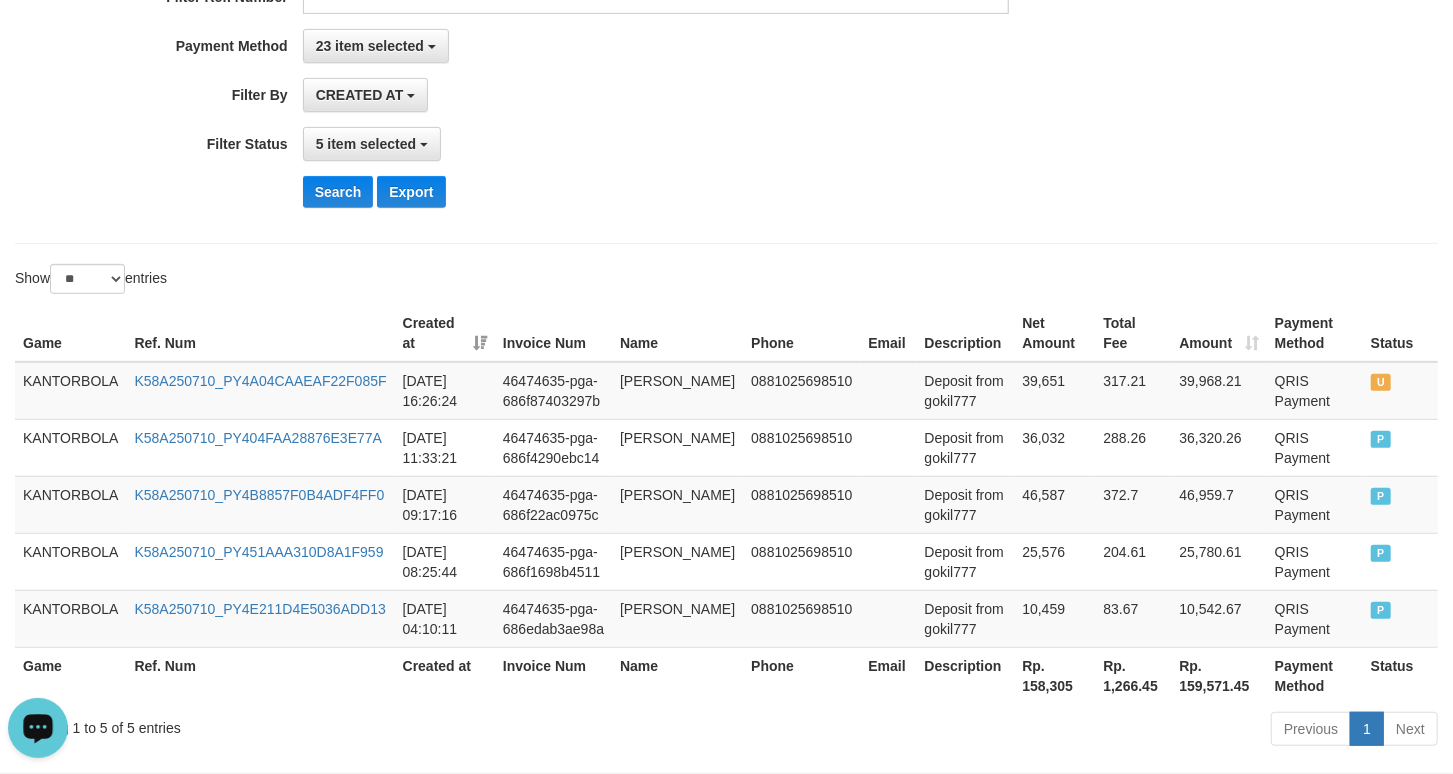 click at bounding box center (38, 727) 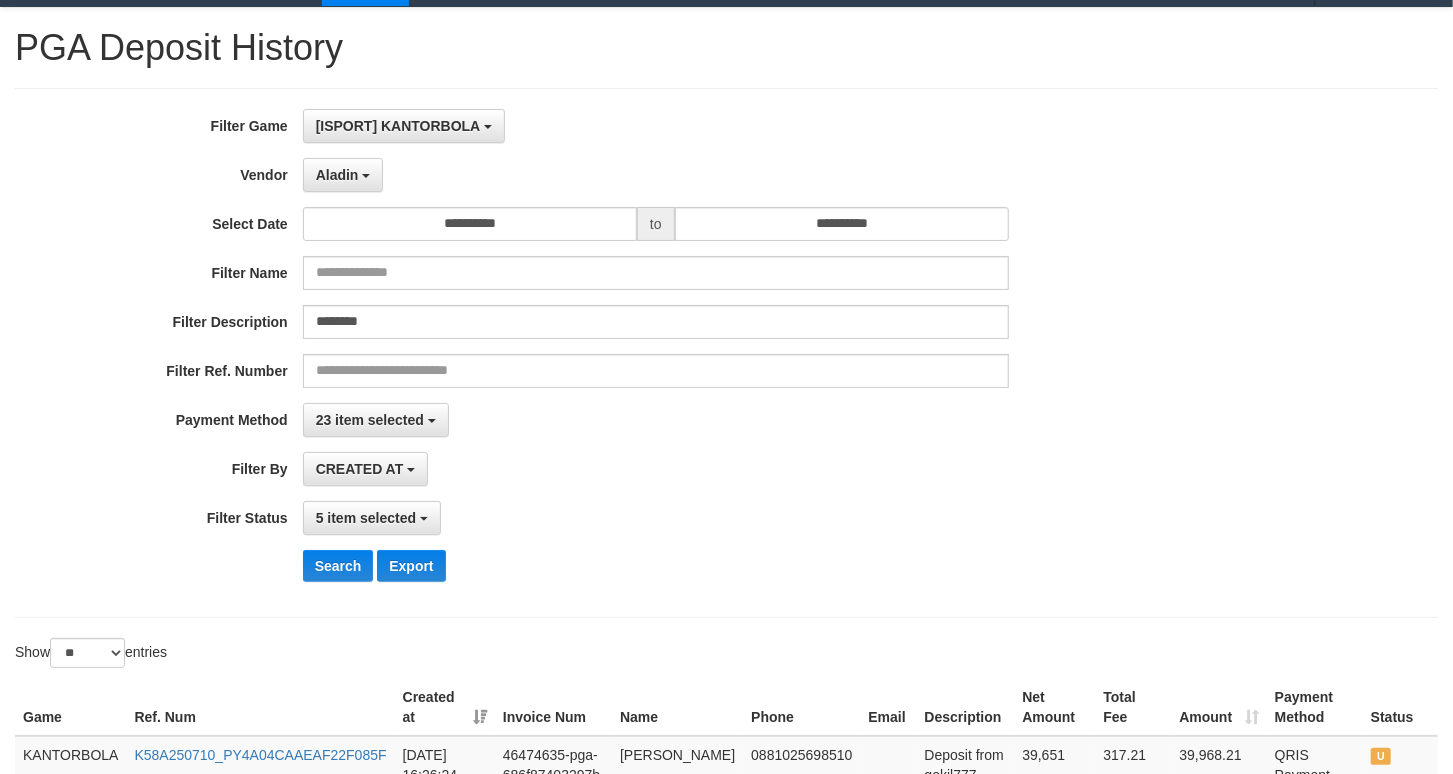 scroll, scrollTop: 0, scrollLeft: 0, axis: both 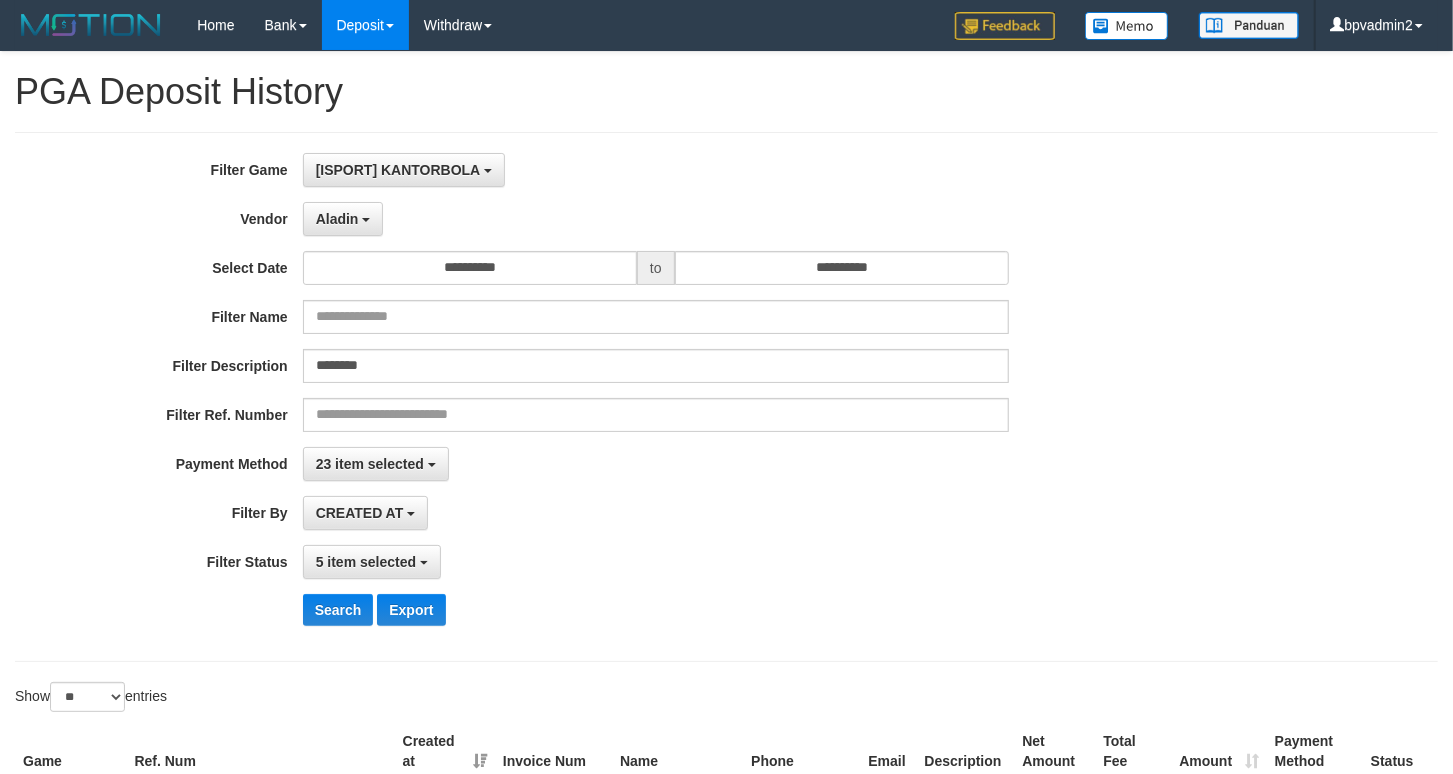 click on "Filter Ref. Number" at bounding box center (605, 415) 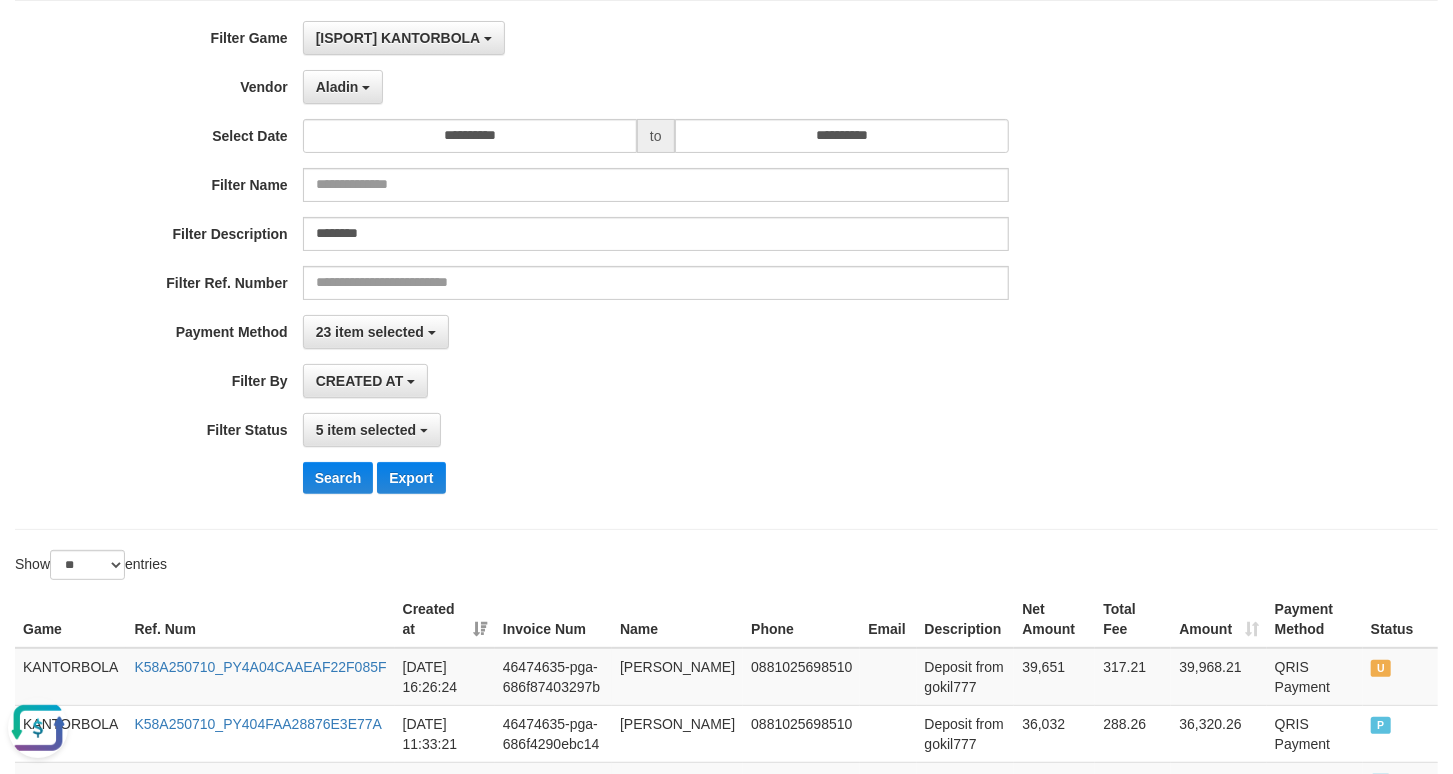scroll, scrollTop: 333, scrollLeft: 0, axis: vertical 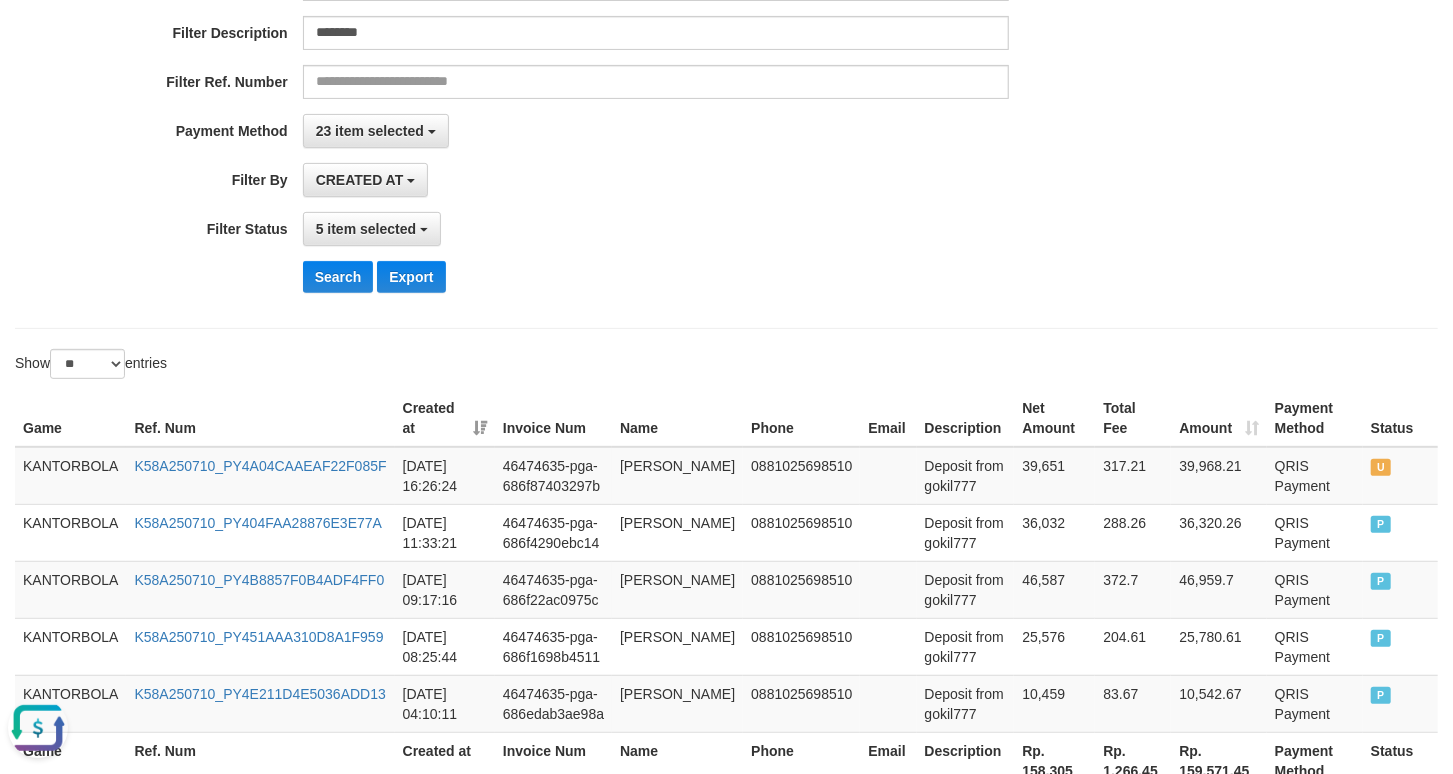click on "**********" at bounding box center [605, 229] 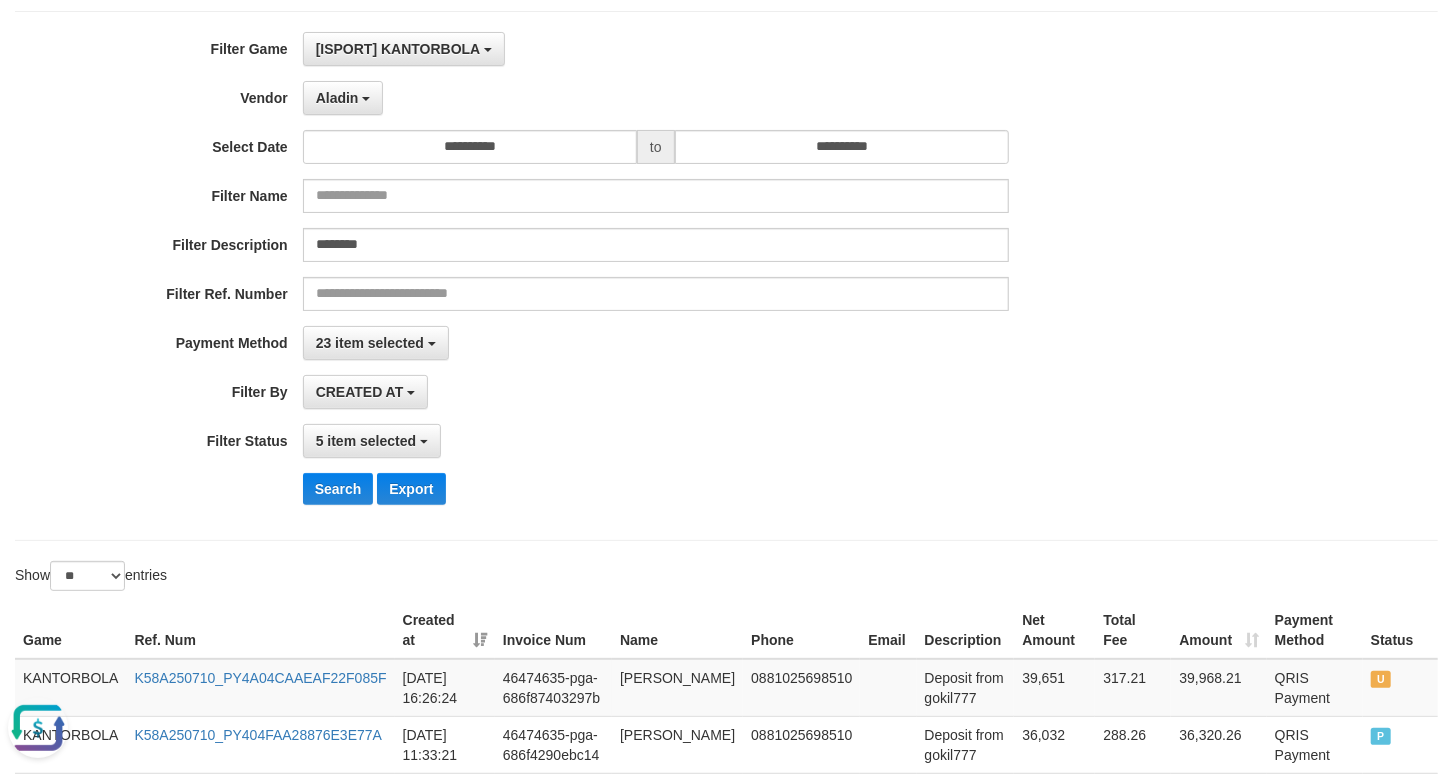 scroll, scrollTop: 111, scrollLeft: 0, axis: vertical 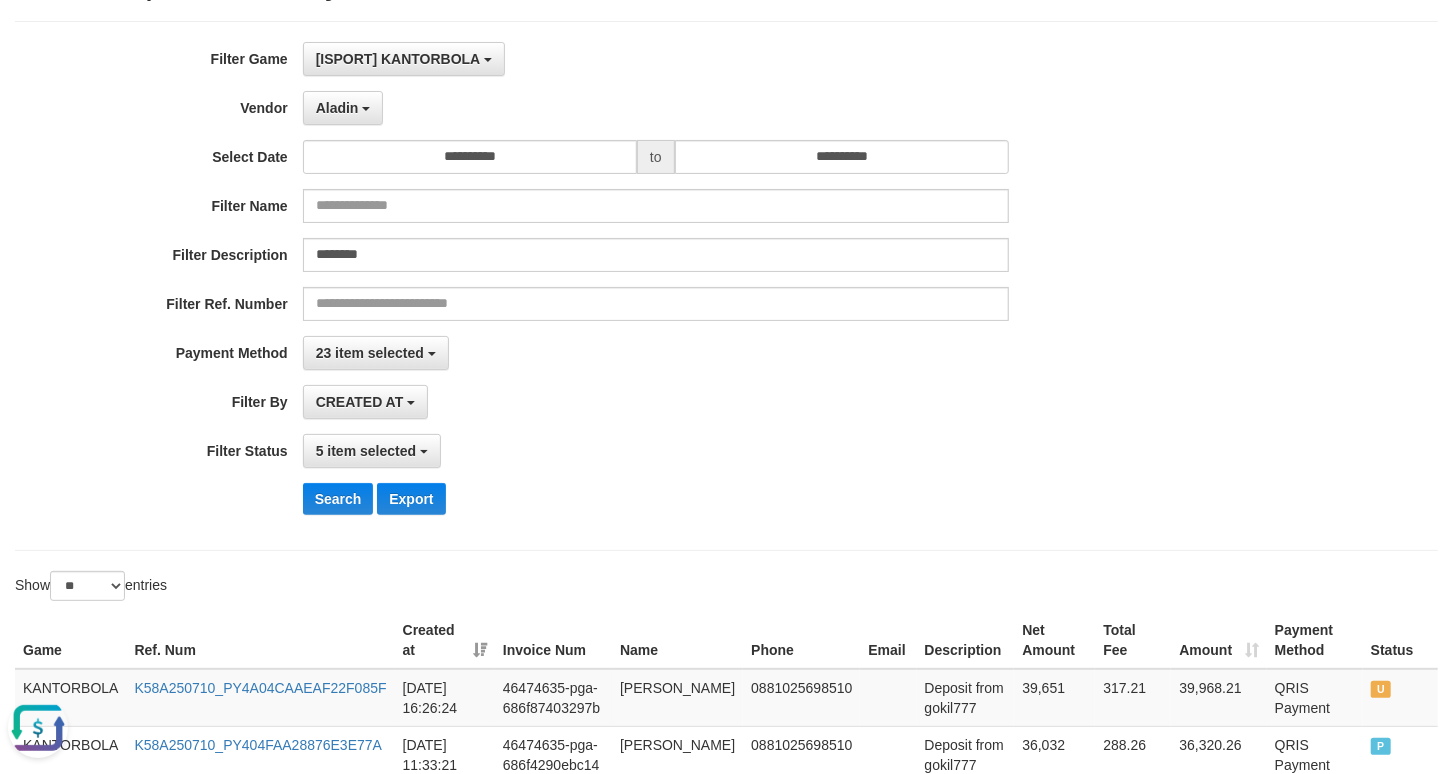 click at bounding box center (38, 727) 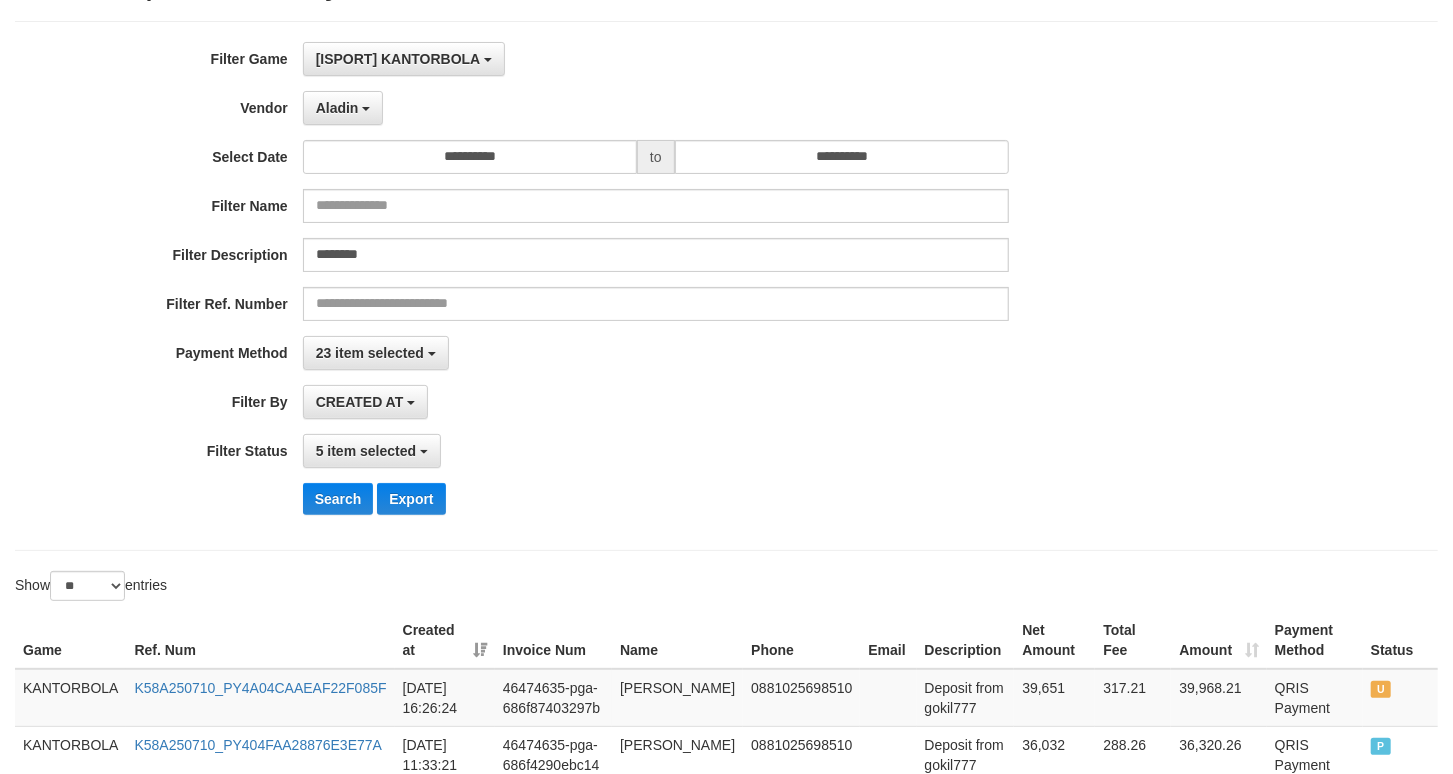 click on "CREATED AT
PAID AT
CREATED AT" at bounding box center [656, 402] 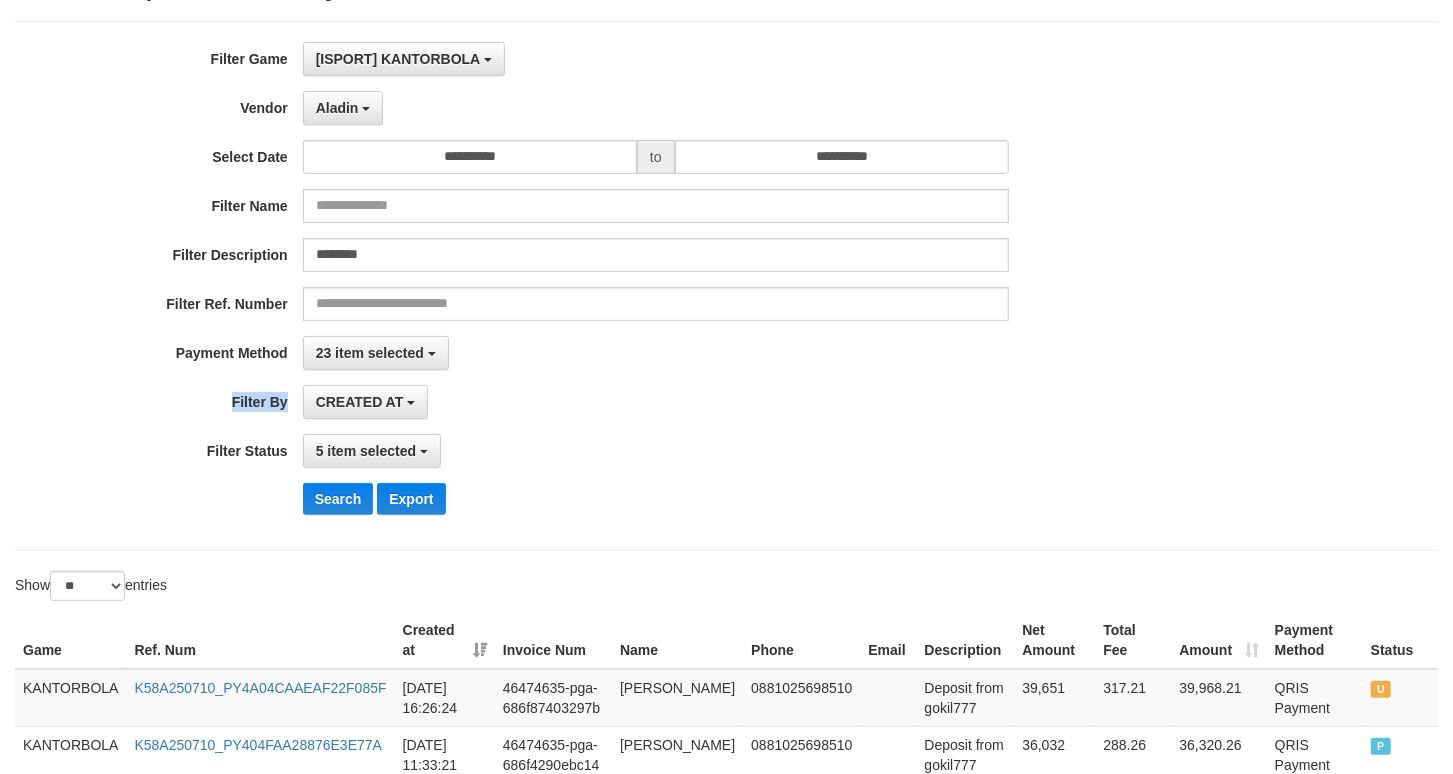 drag, startPoint x: 712, startPoint y: 370, endPoint x: 722, endPoint y: 386, distance: 18.867962 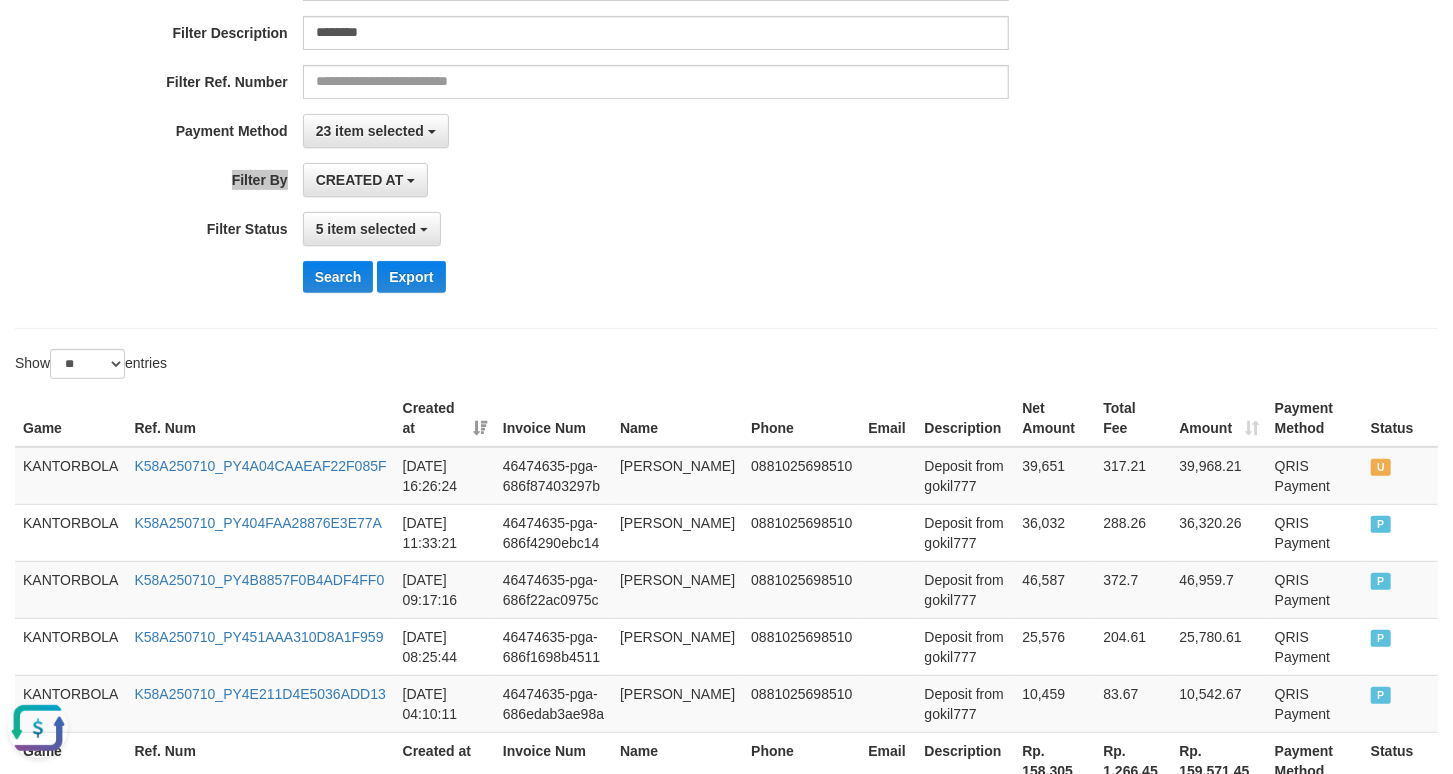 scroll, scrollTop: 444, scrollLeft: 0, axis: vertical 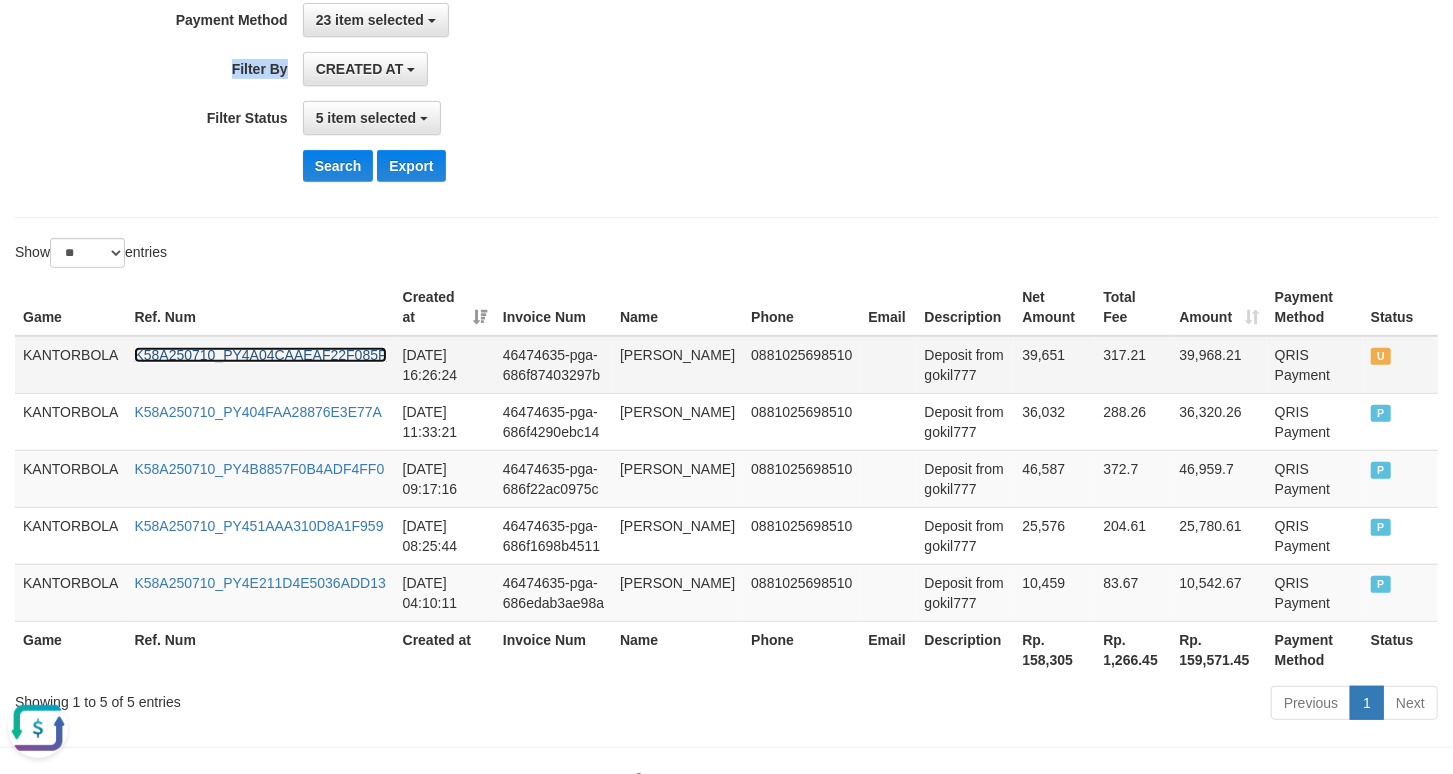 click on "K58A250710_PY4A04CAAEAF22F085F" at bounding box center [260, 355] 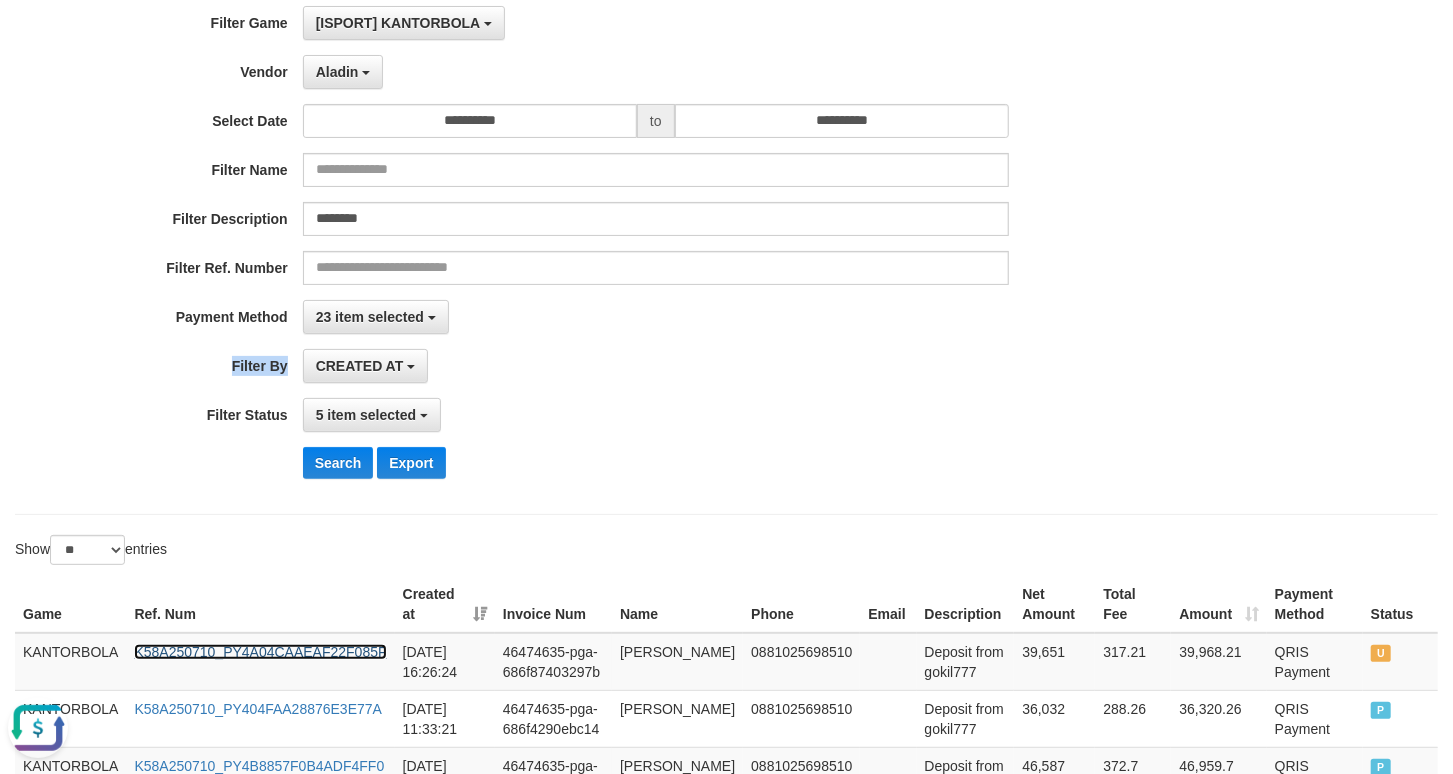 scroll, scrollTop: 222, scrollLeft: 0, axis: vertical 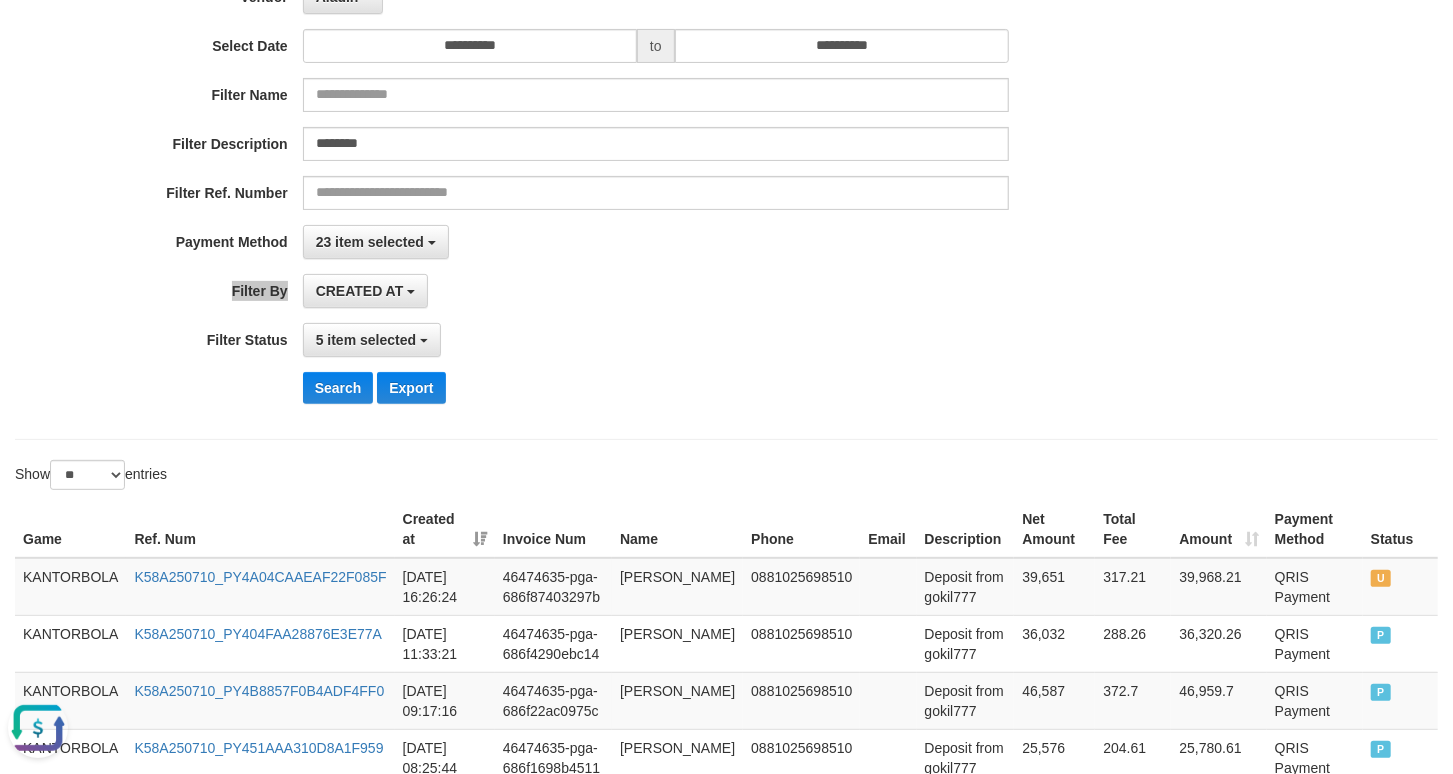 click at bounding box center [38, 727] 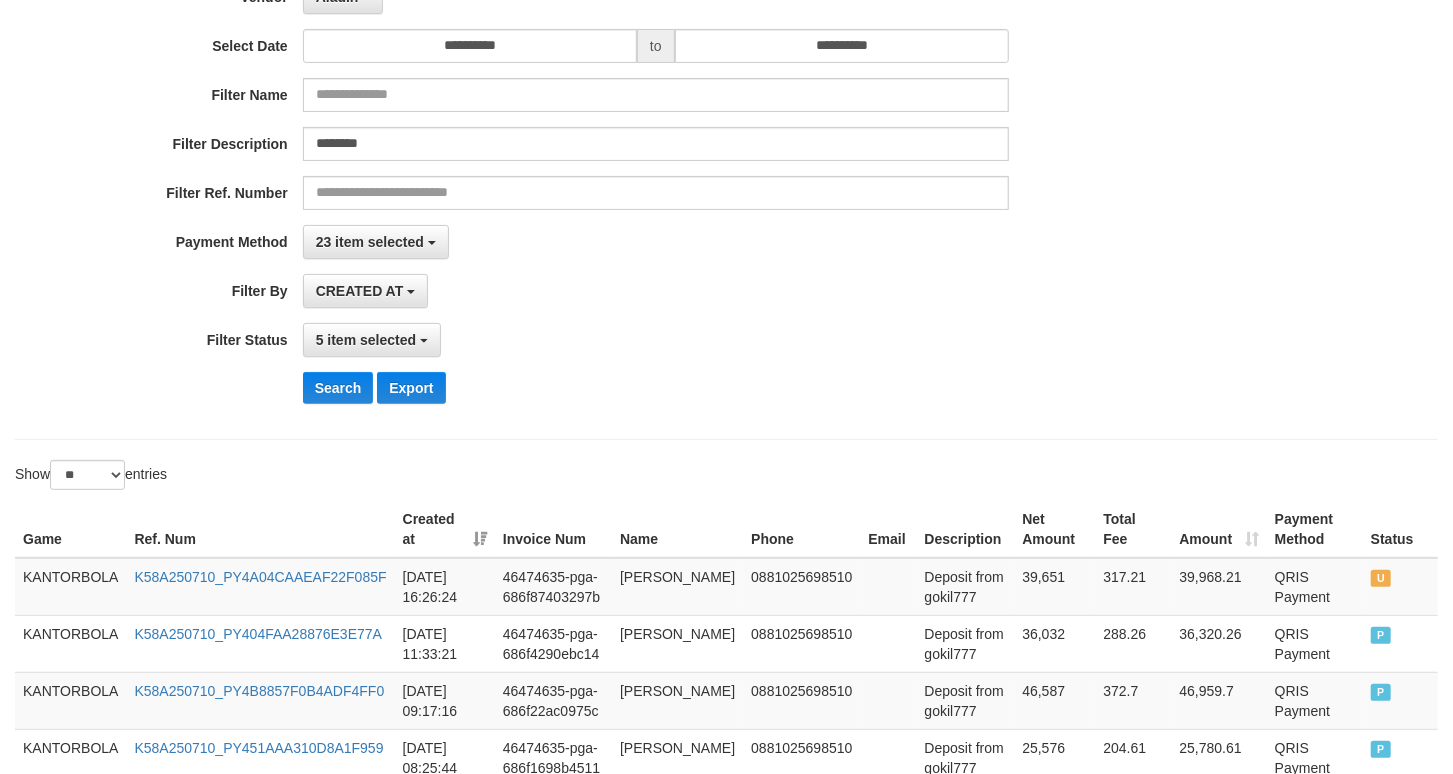 click on "**********" at bounding box center (726, 389) 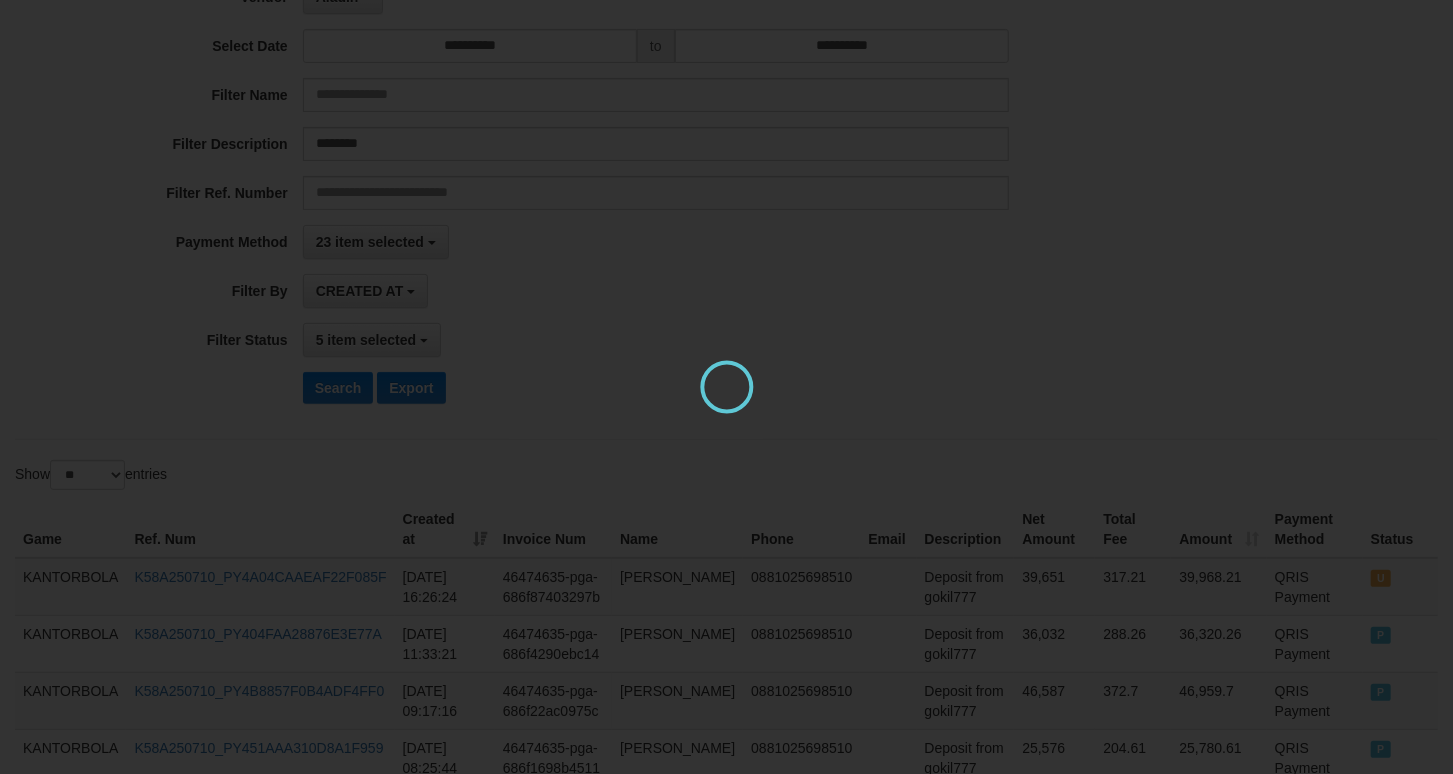 scroll, scrollTop: 0, scrollLeft: 0, axis: both 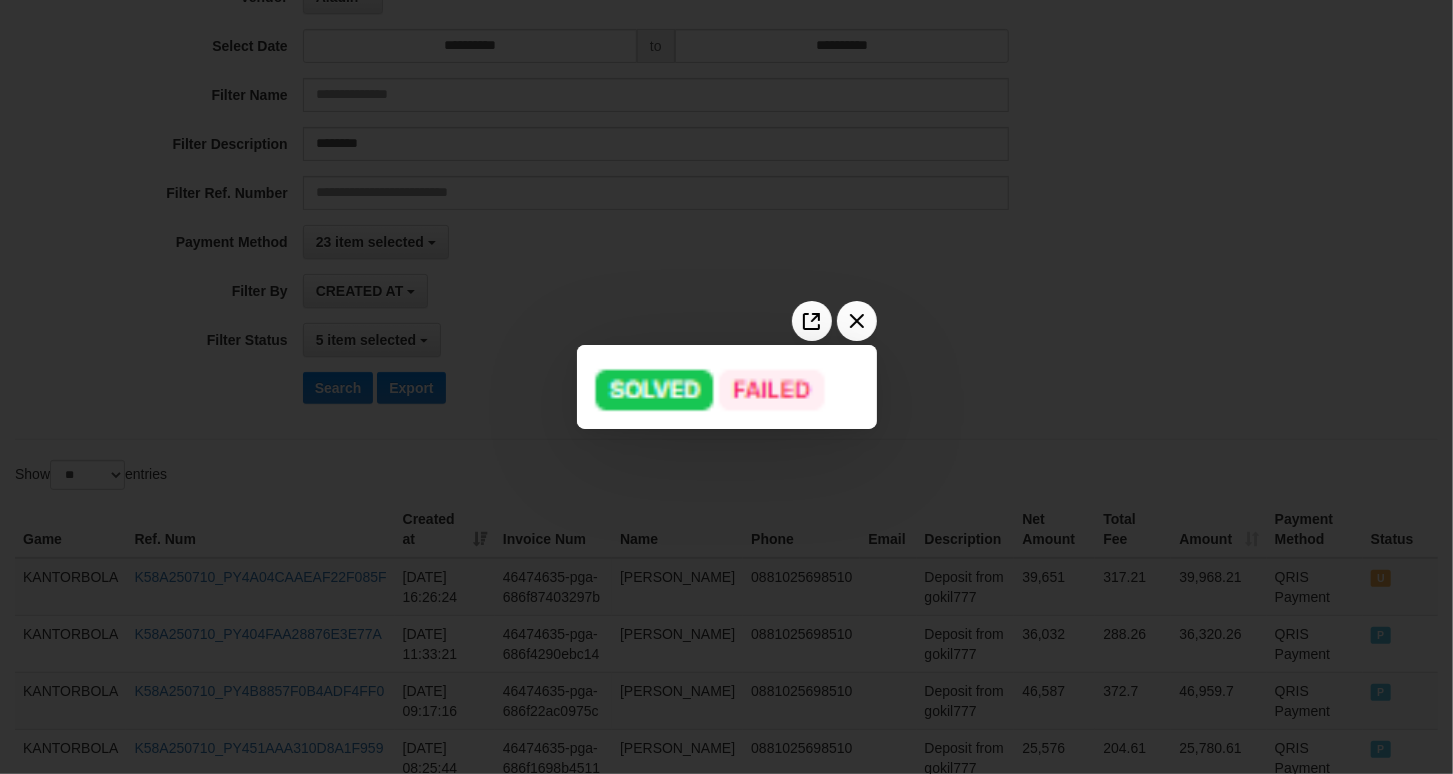 click at bounding box center (726, 387) 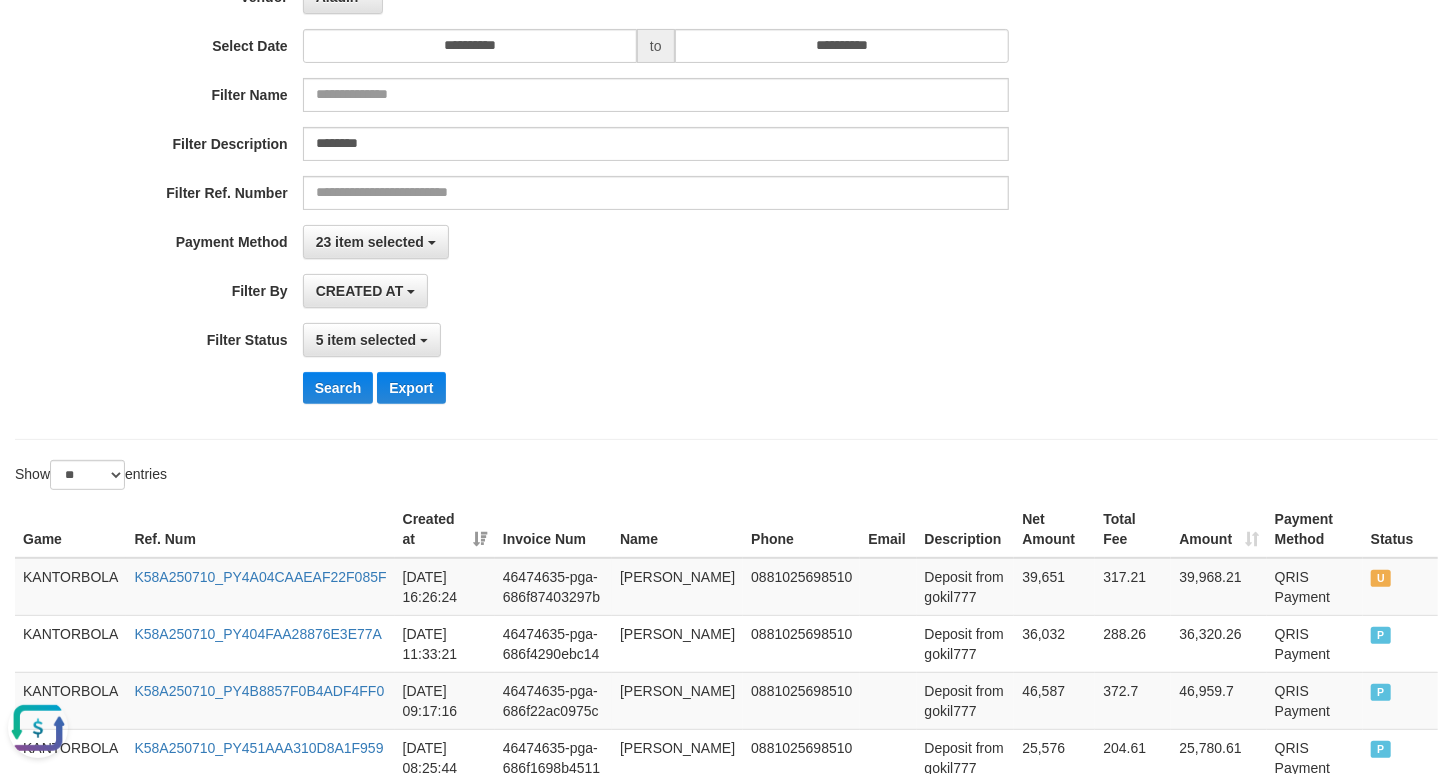 click on "5 item selected    SELECT ALL  - ALL -  SELECT STATUS
PENDING/UNPAID
PAID
CANCELED
EXPIRED" at bounding box center [656, 340] 